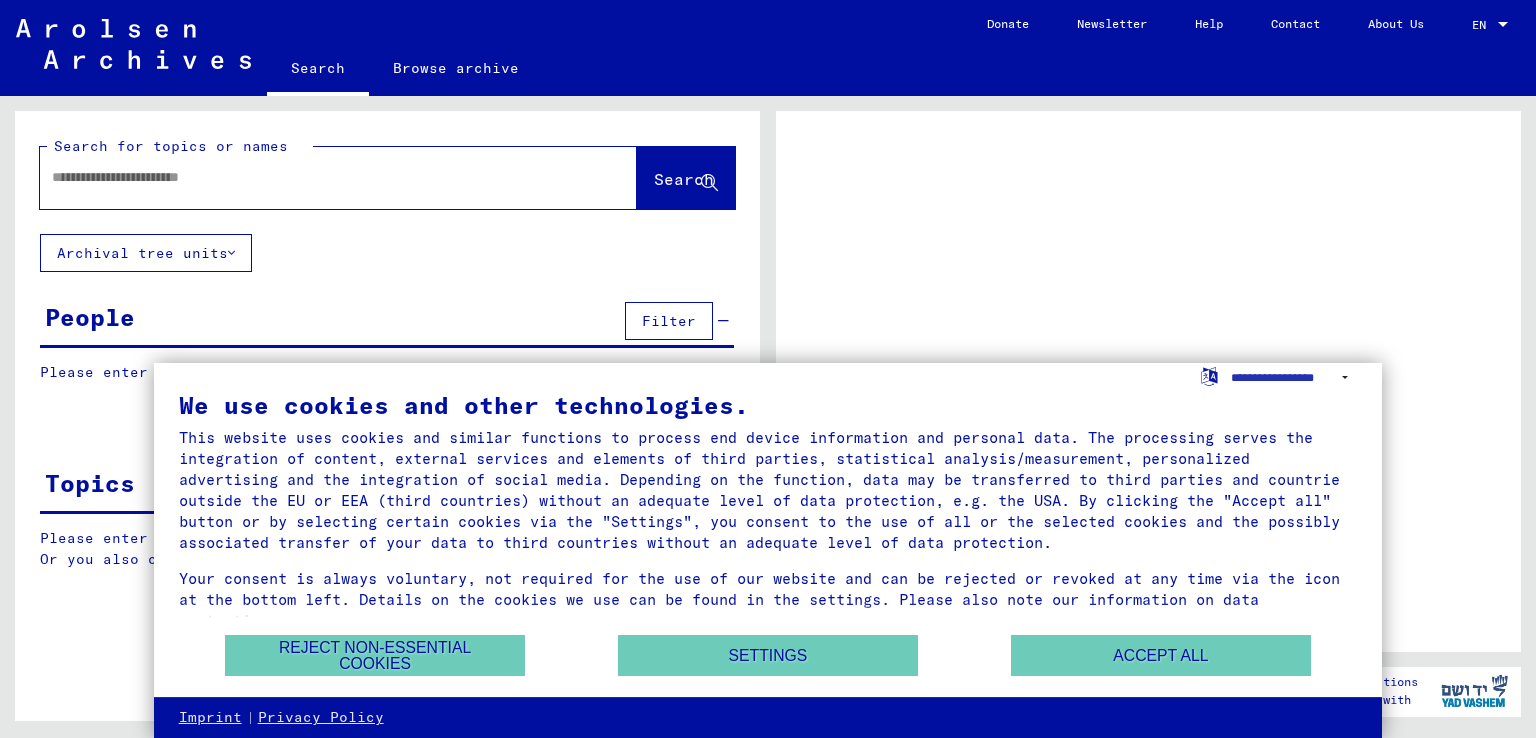 scroll, scrollTop: 0, scrollLeft: 0, axis: both 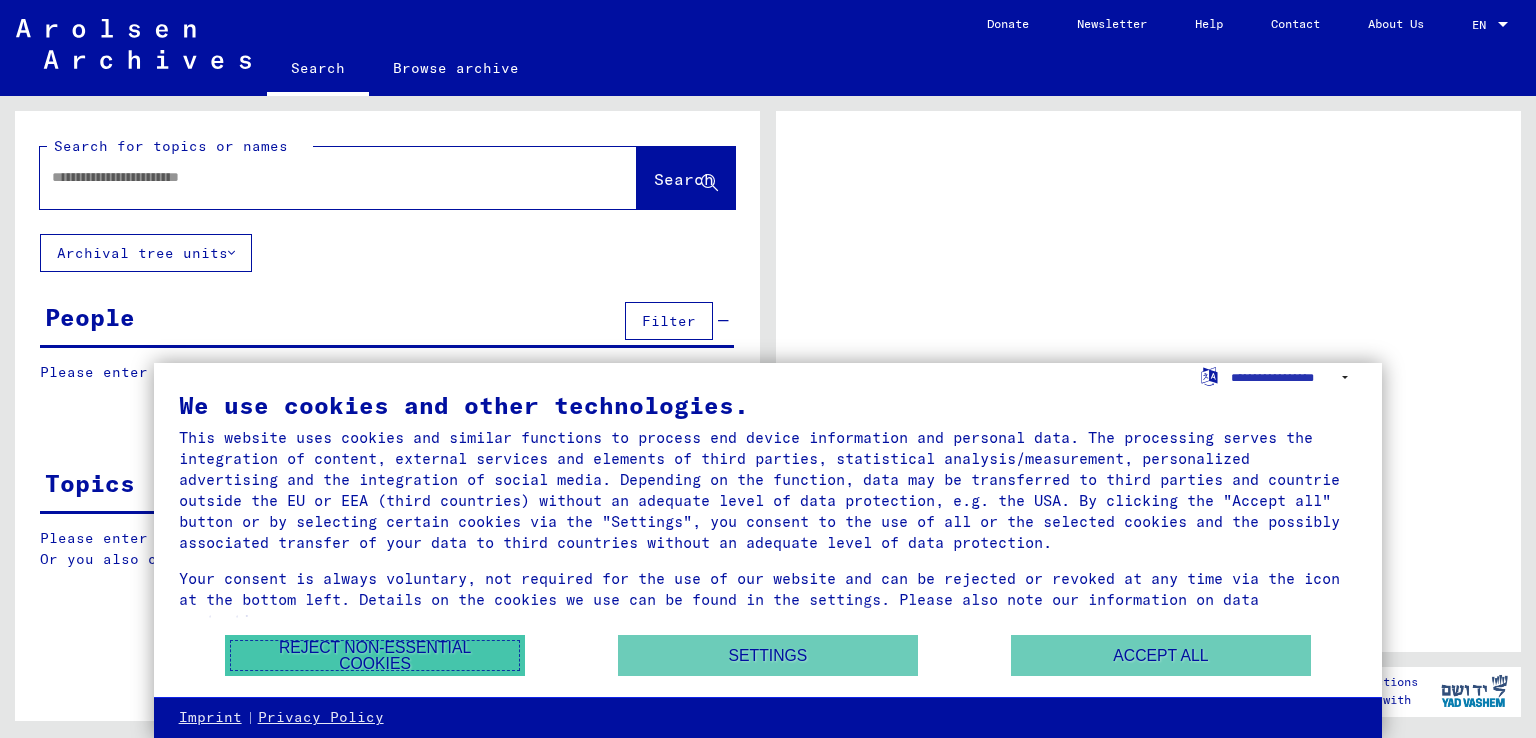 click on "Reject non-essential cookies" at bounding box center [375, 655] 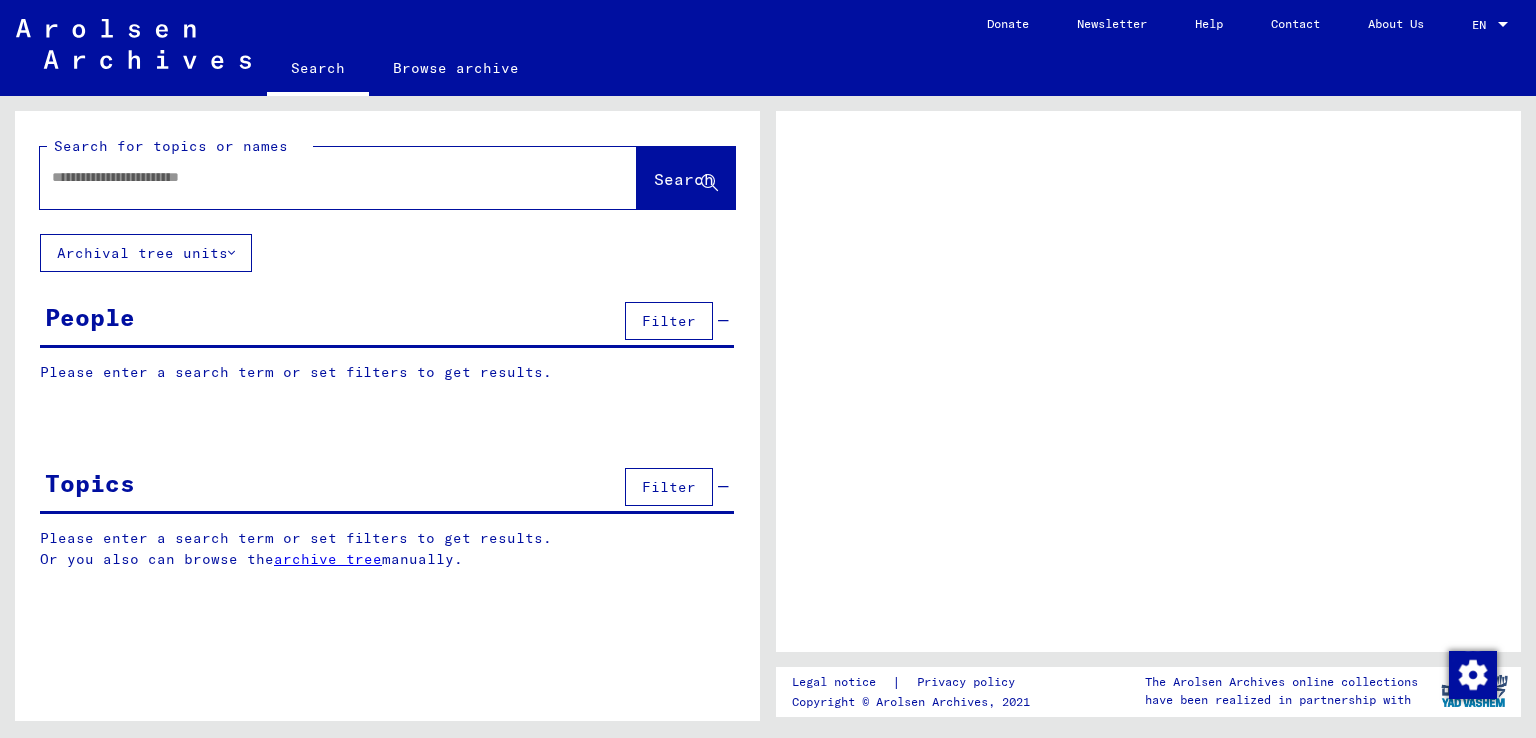 click at bounding box center (320, 177) 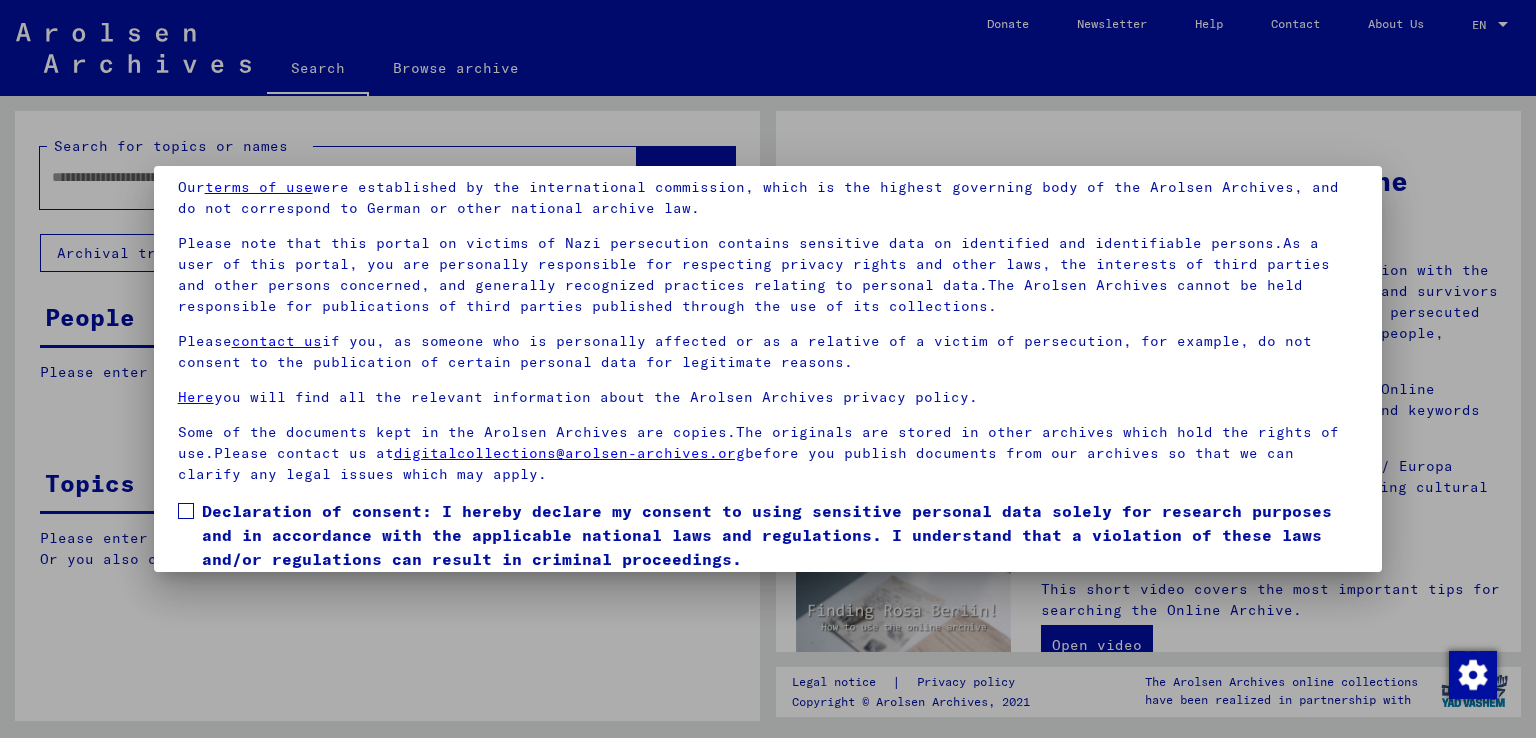 scroll, scrollTop: 149, scrollLeft: 0, axis: vertical 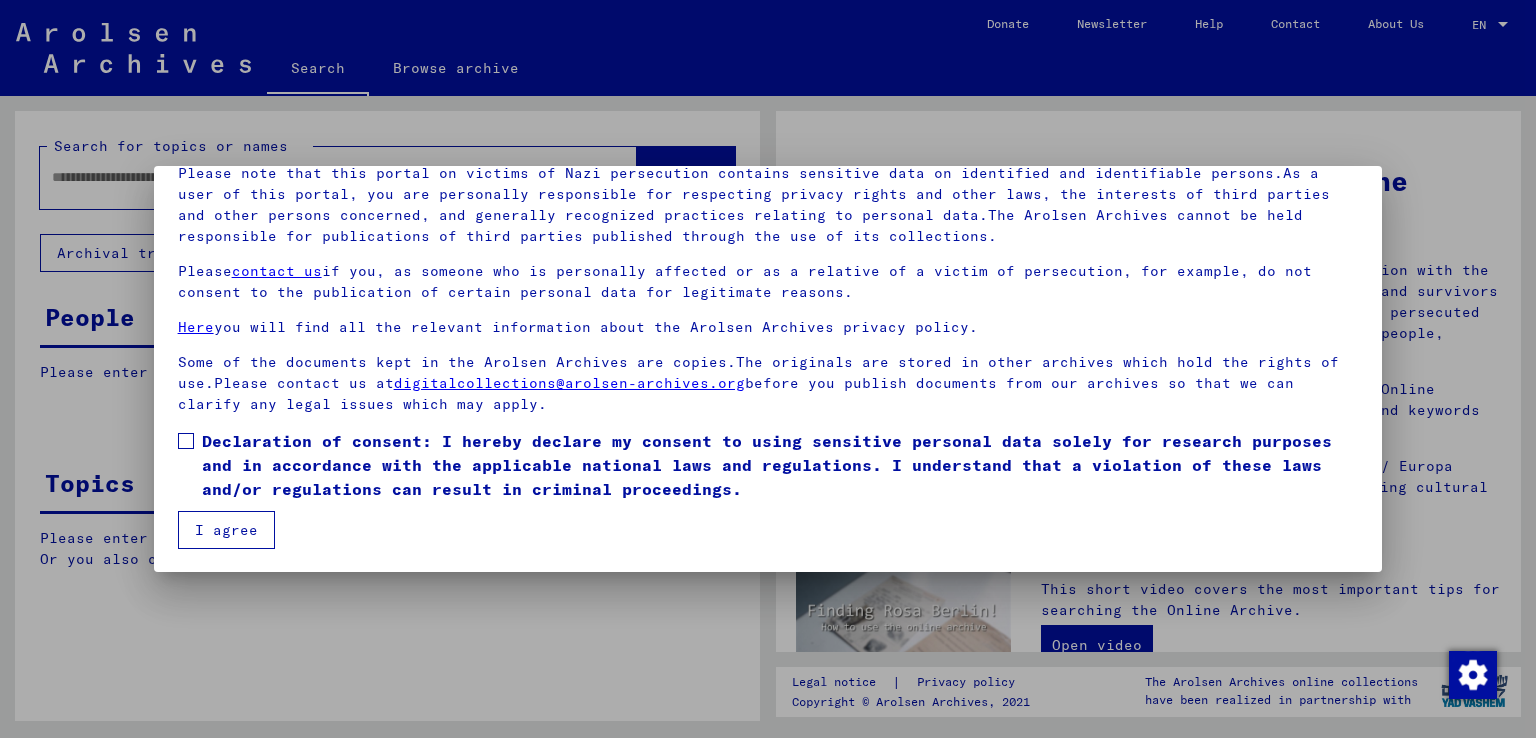 click at bounding box center (186, 441) 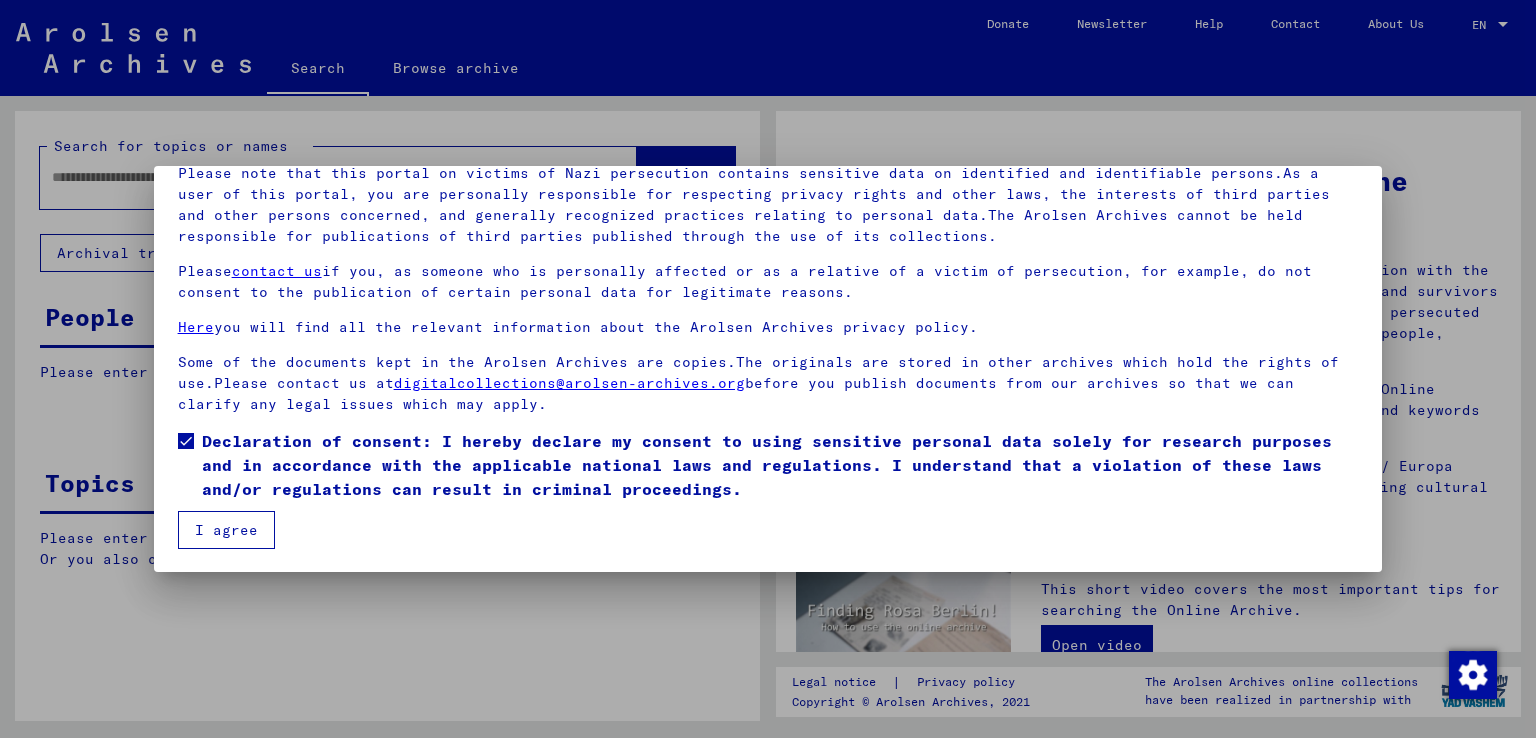 click on "I agree" at bounding box center [226, 530] 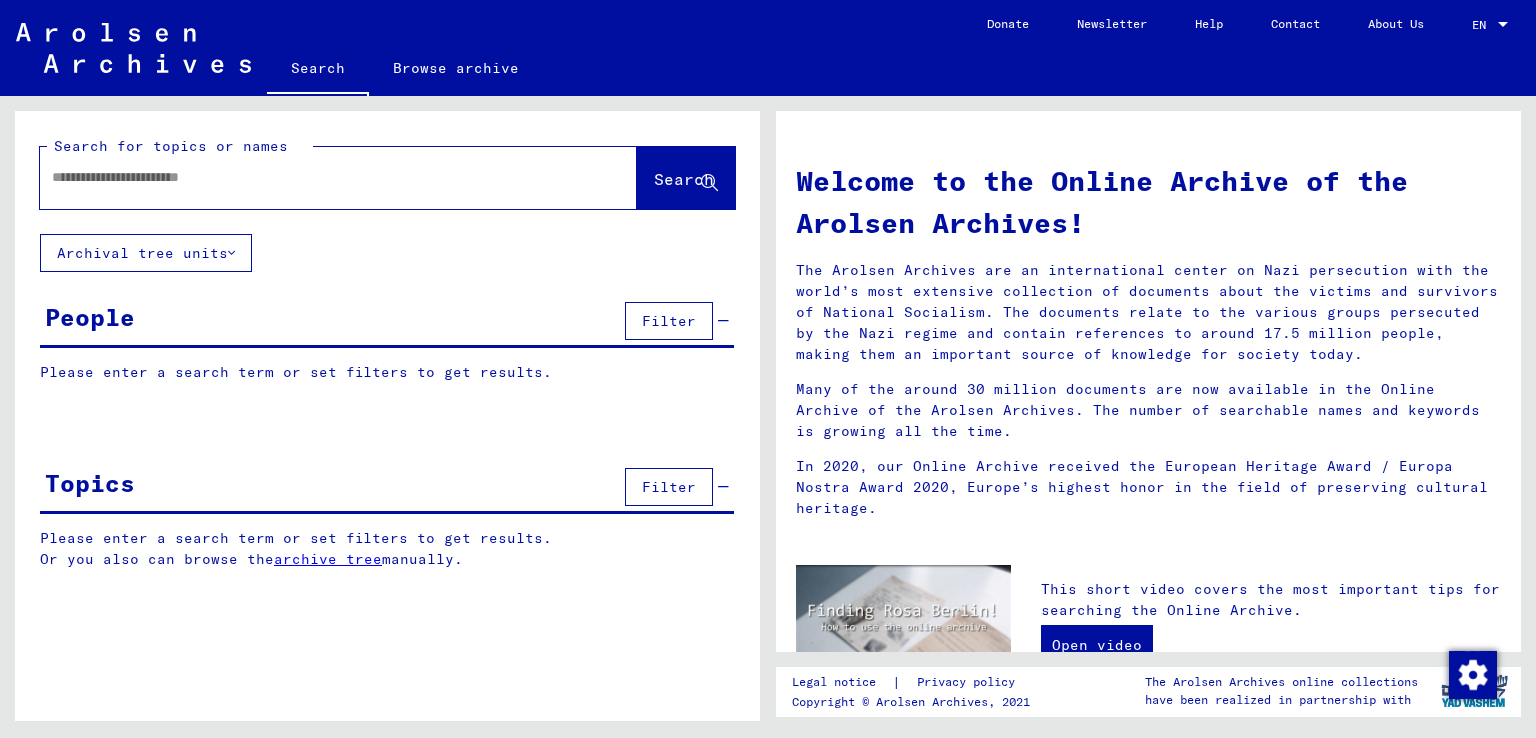 click at bounding box center [314, 177] 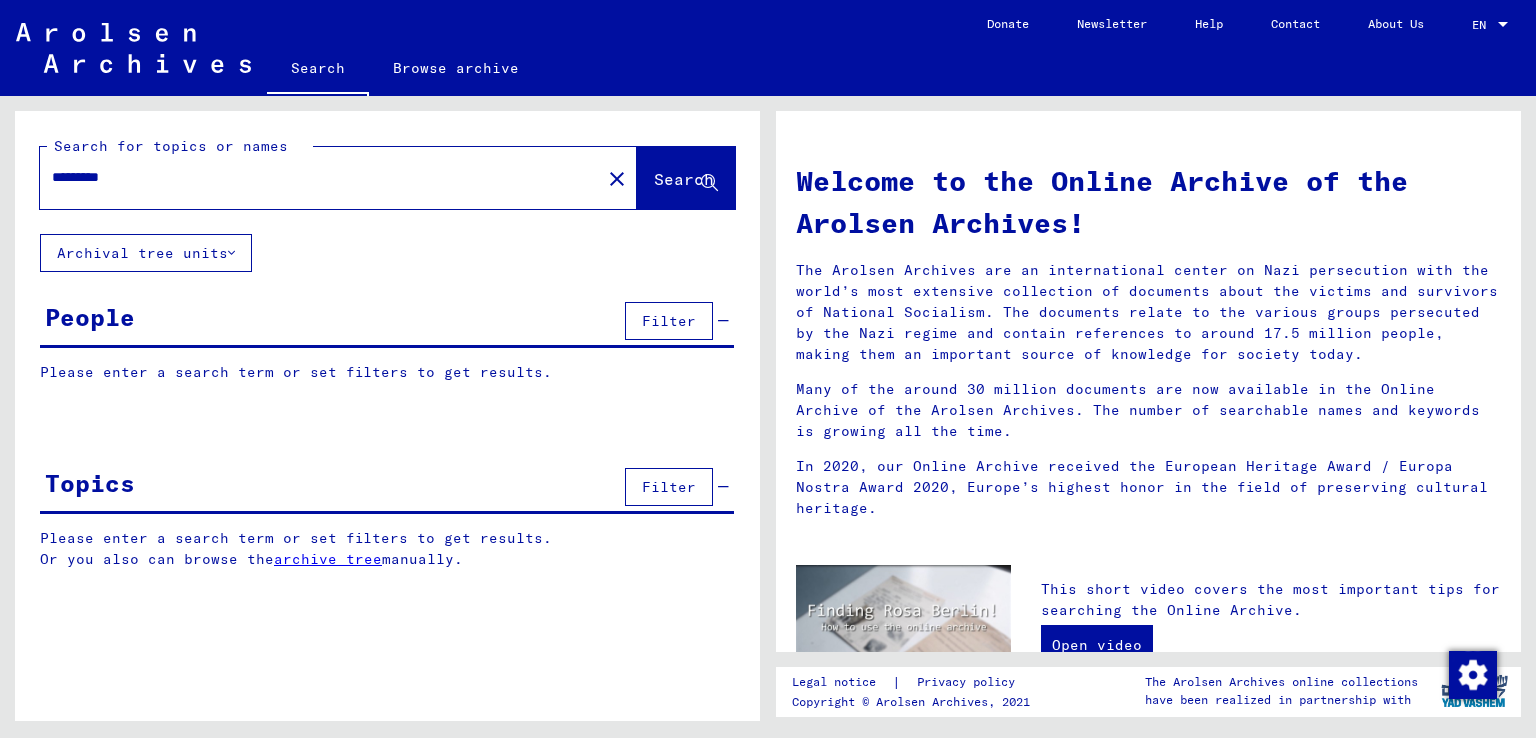 click on "Search" at bounding box center [684, 179] 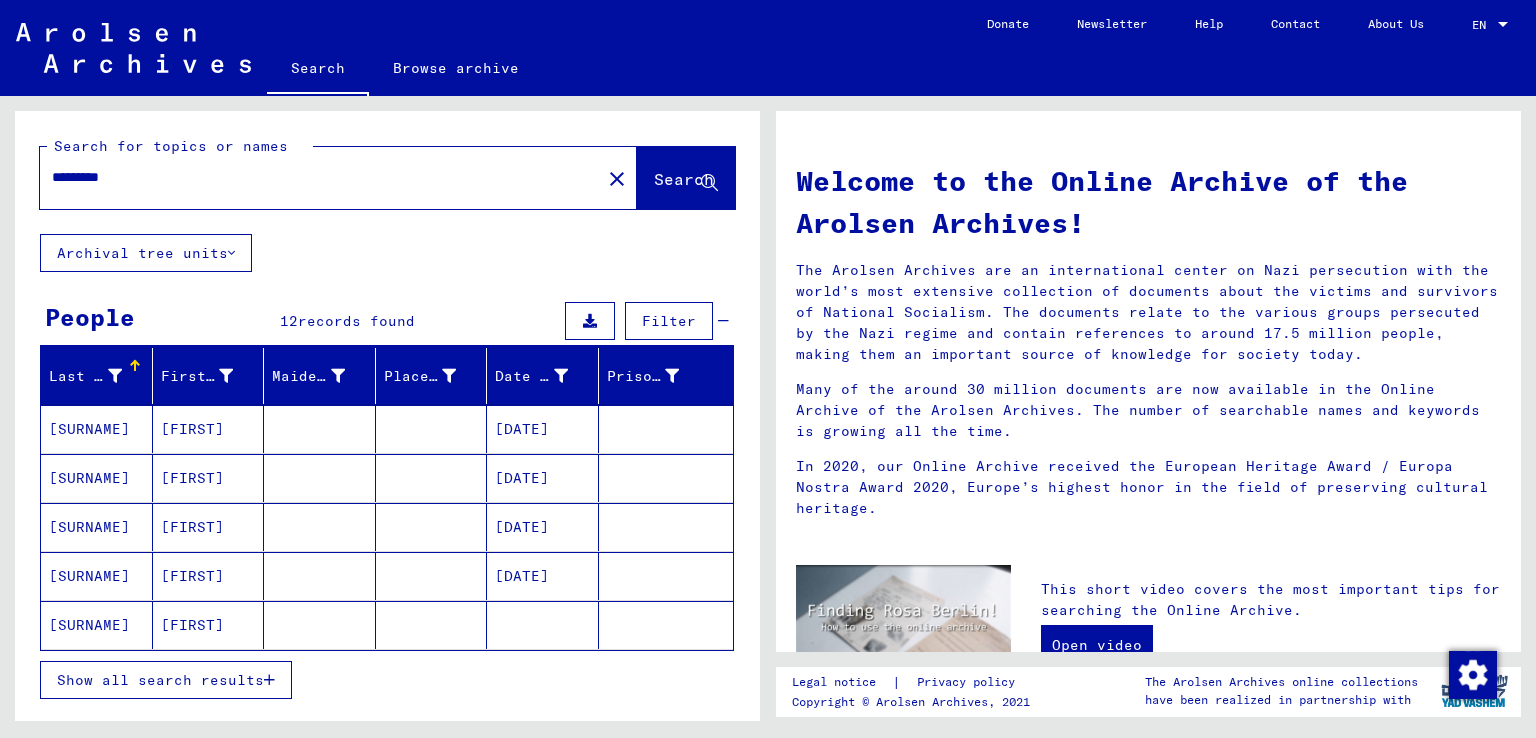 scroll, scrollTop: 137, scrollLeft: 0, axis: vertical 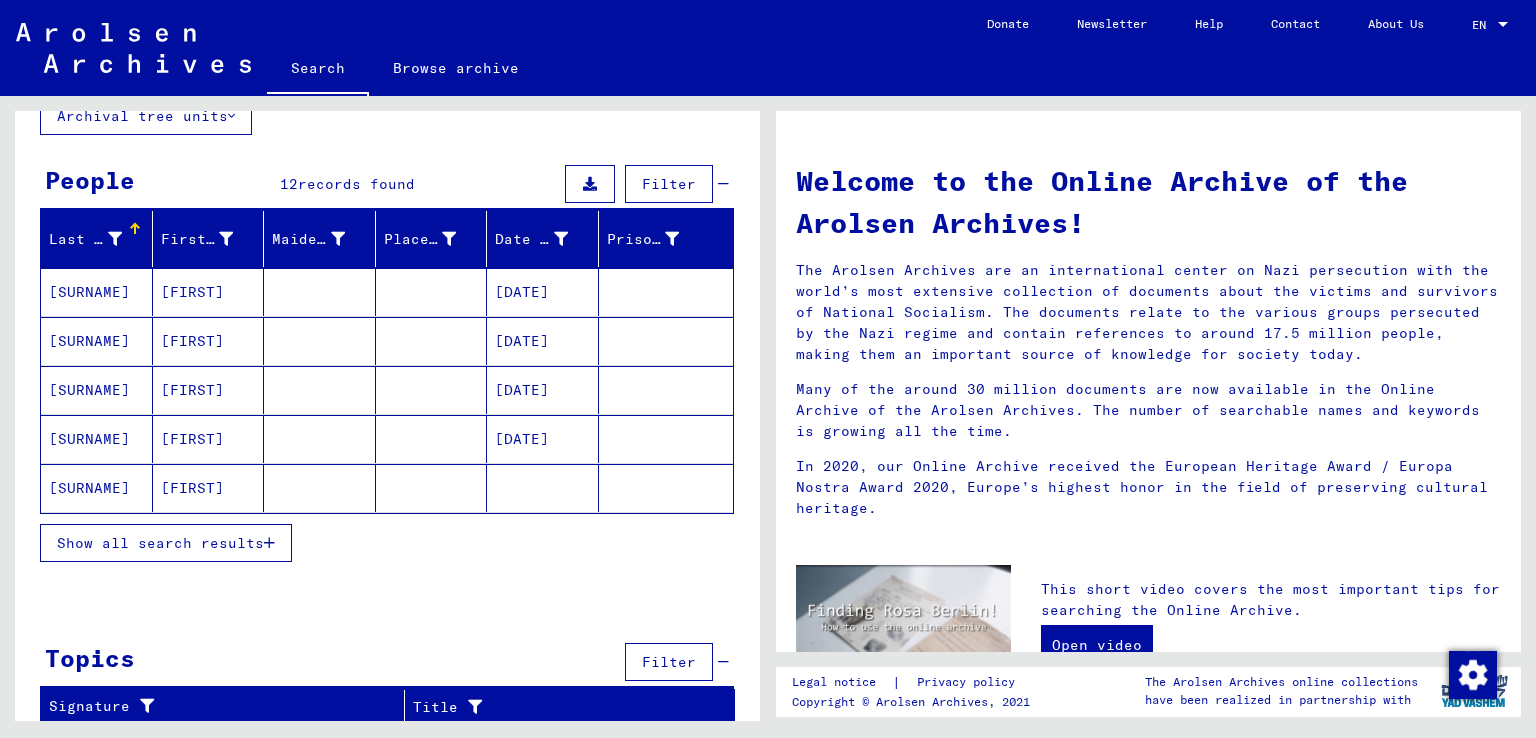 click on "Show all search results" at bounding box center (166, 543) 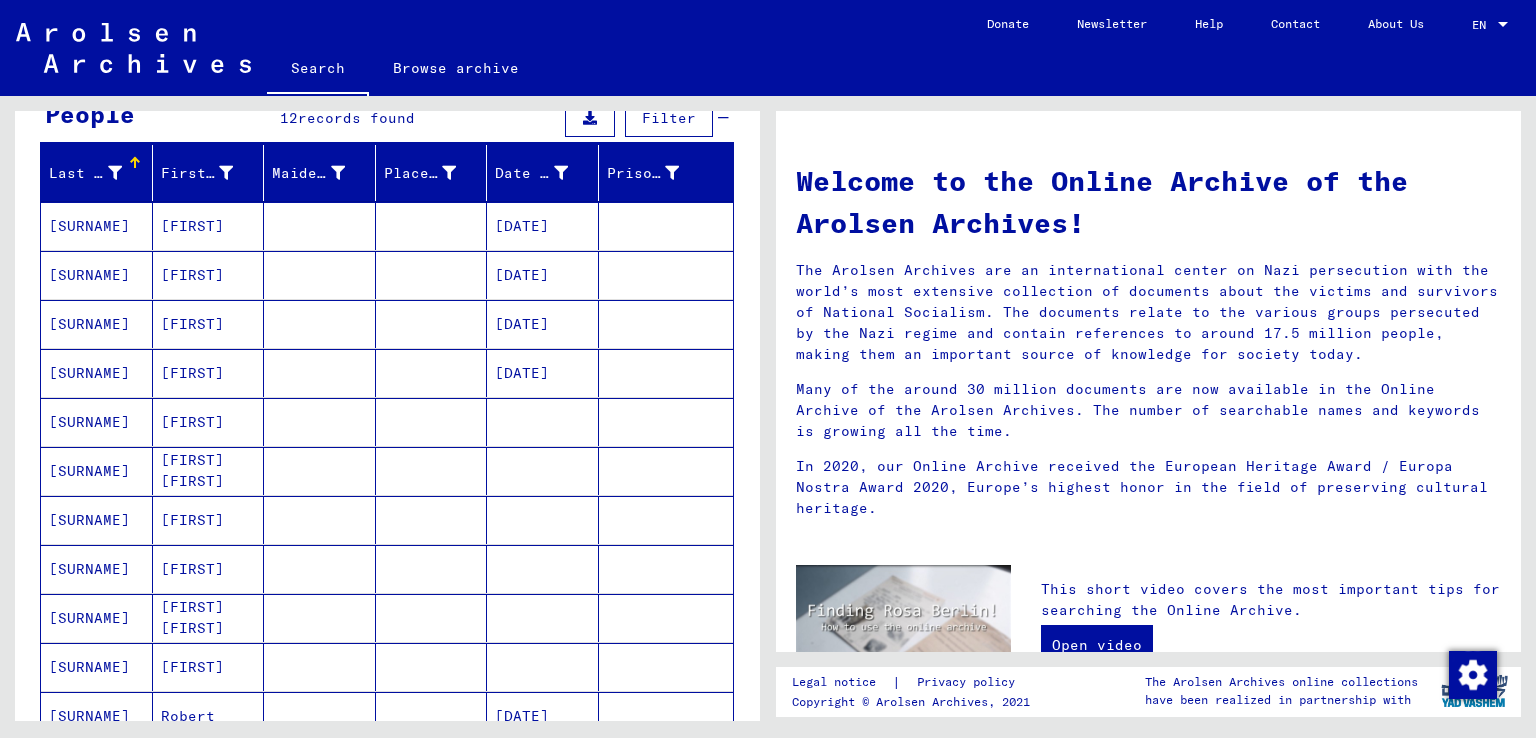 scroll, scrollTop: 237, scrollLeft: 0, axis: vertical 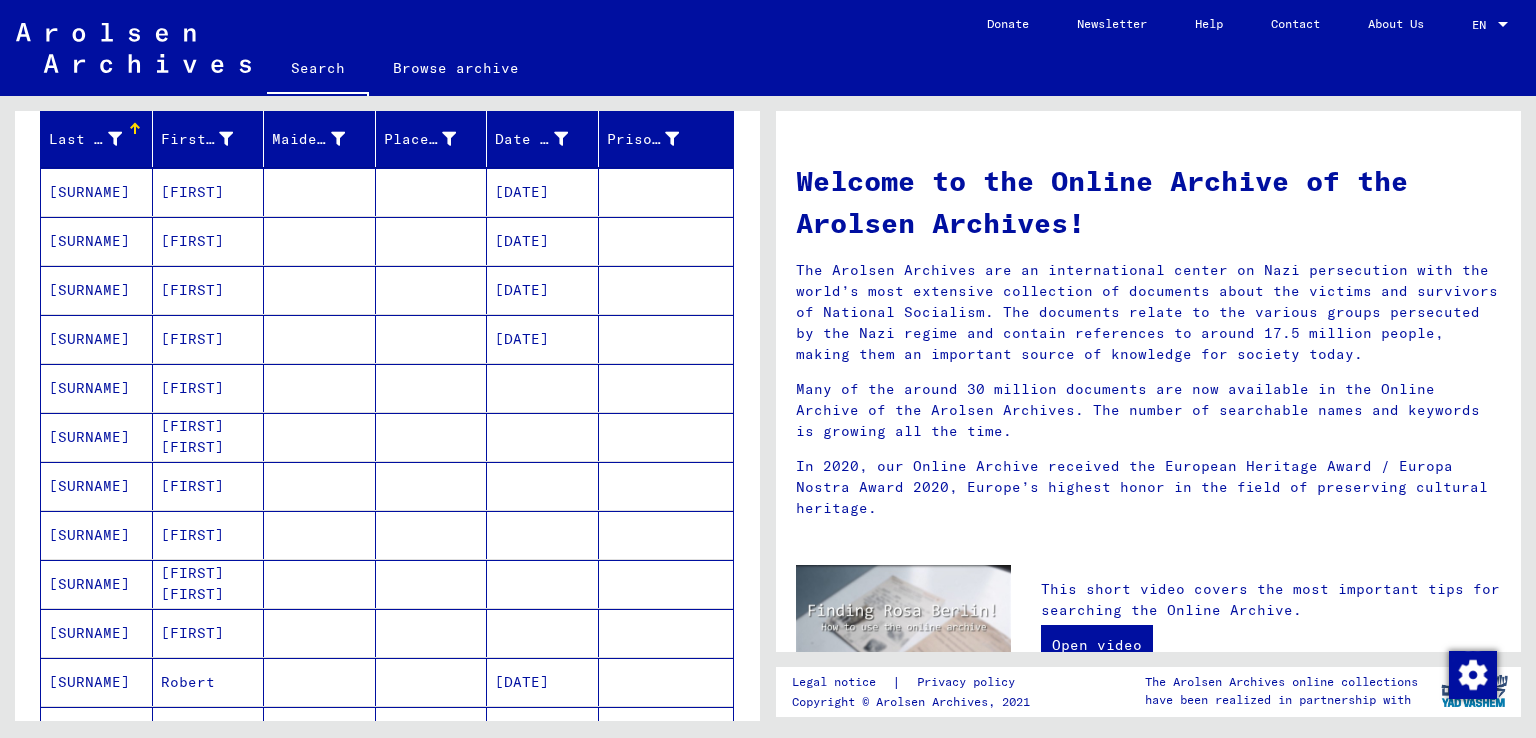 click on "[SURNAME]" at bounding box center [97, 192] 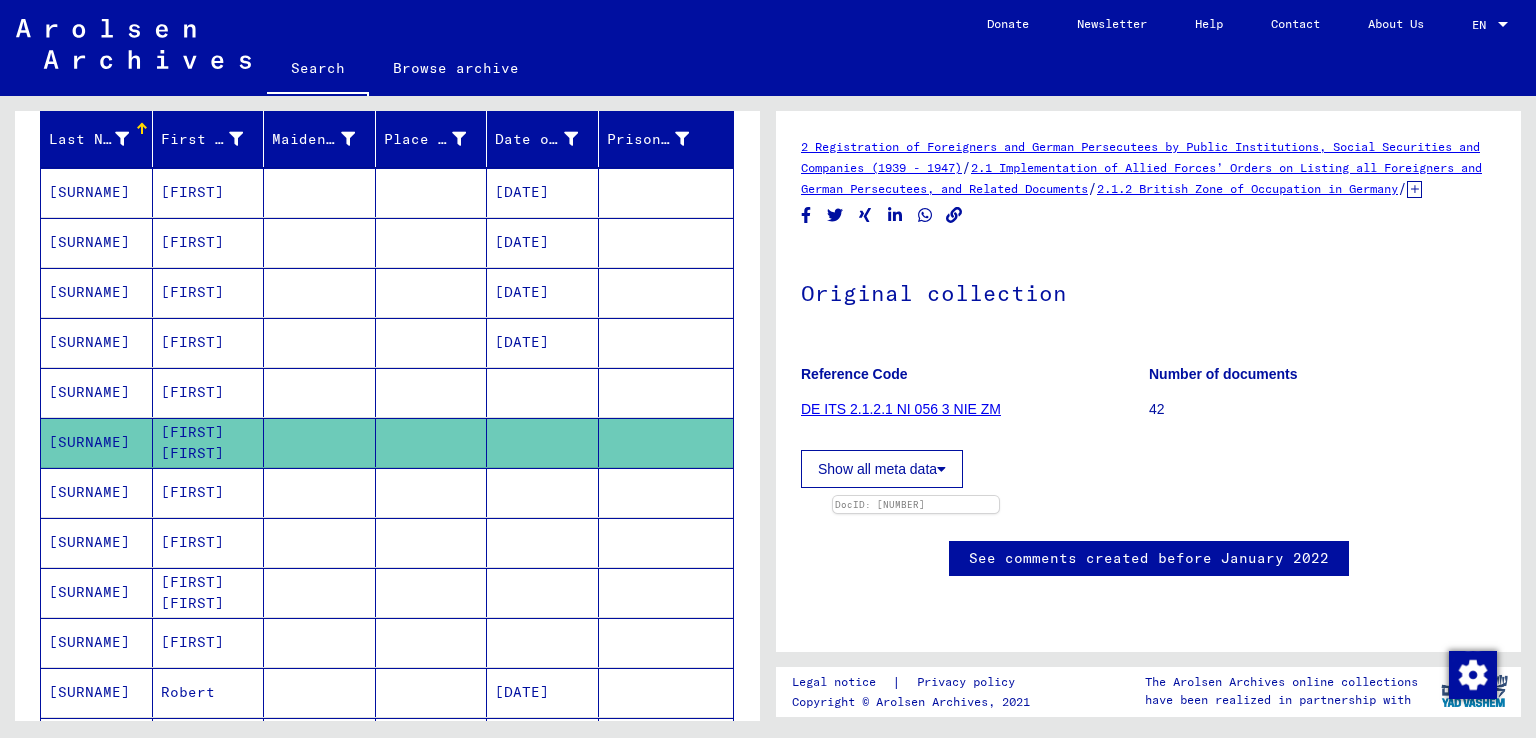 scroll, scrollTop: 100, scrollLeft: 0, axis: vertical 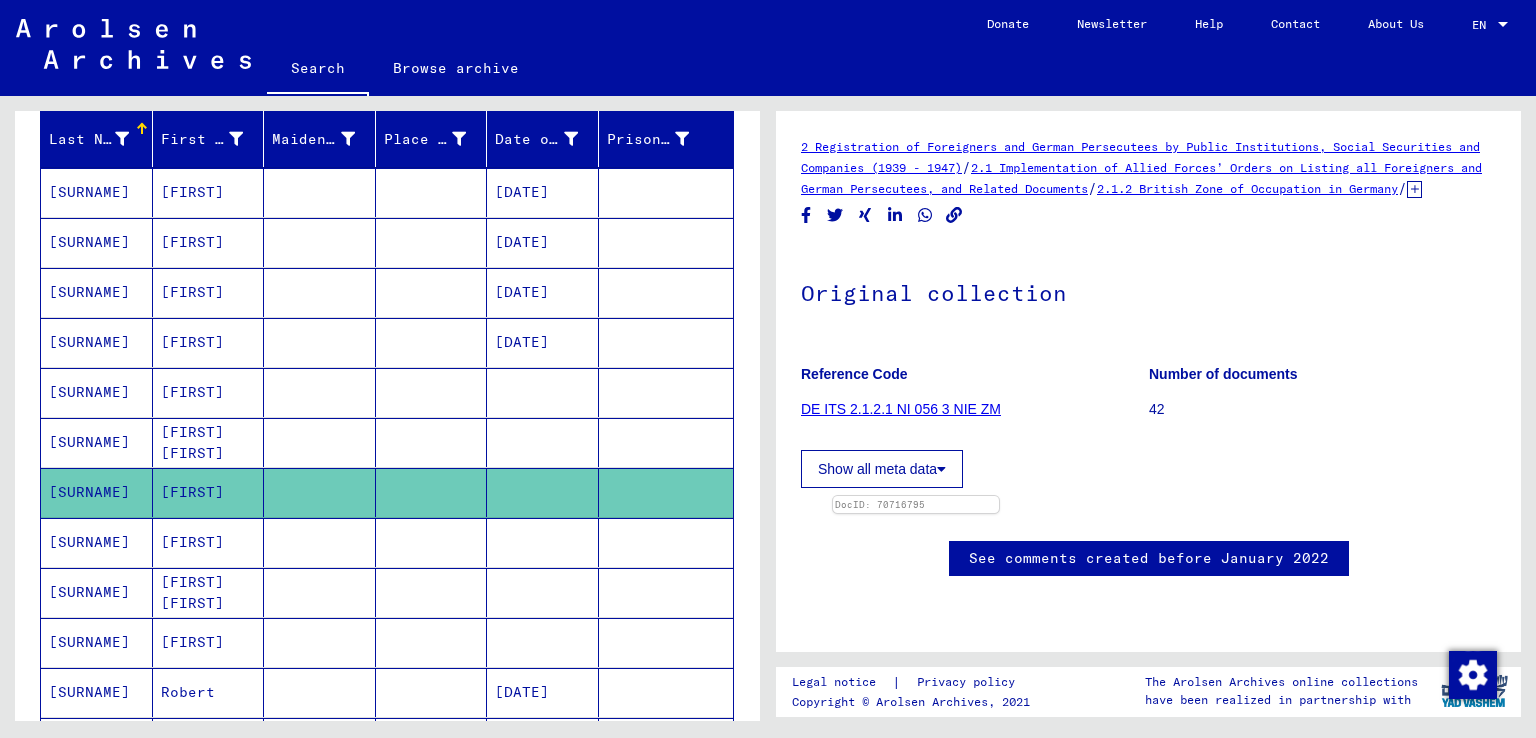 click at bounding box center [320, 192] 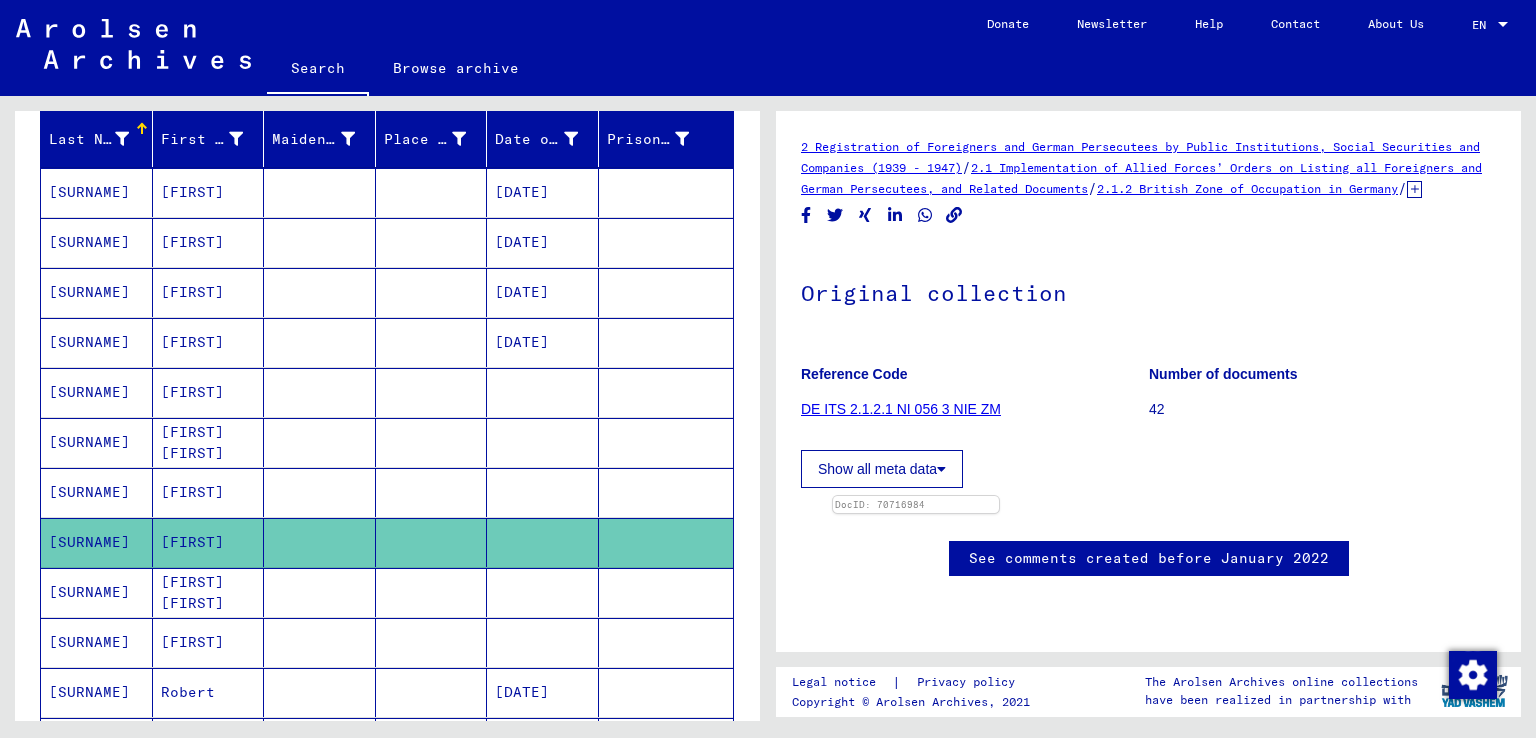 scroll, scrollTop: 0, scrollLeft: 0, axis: both 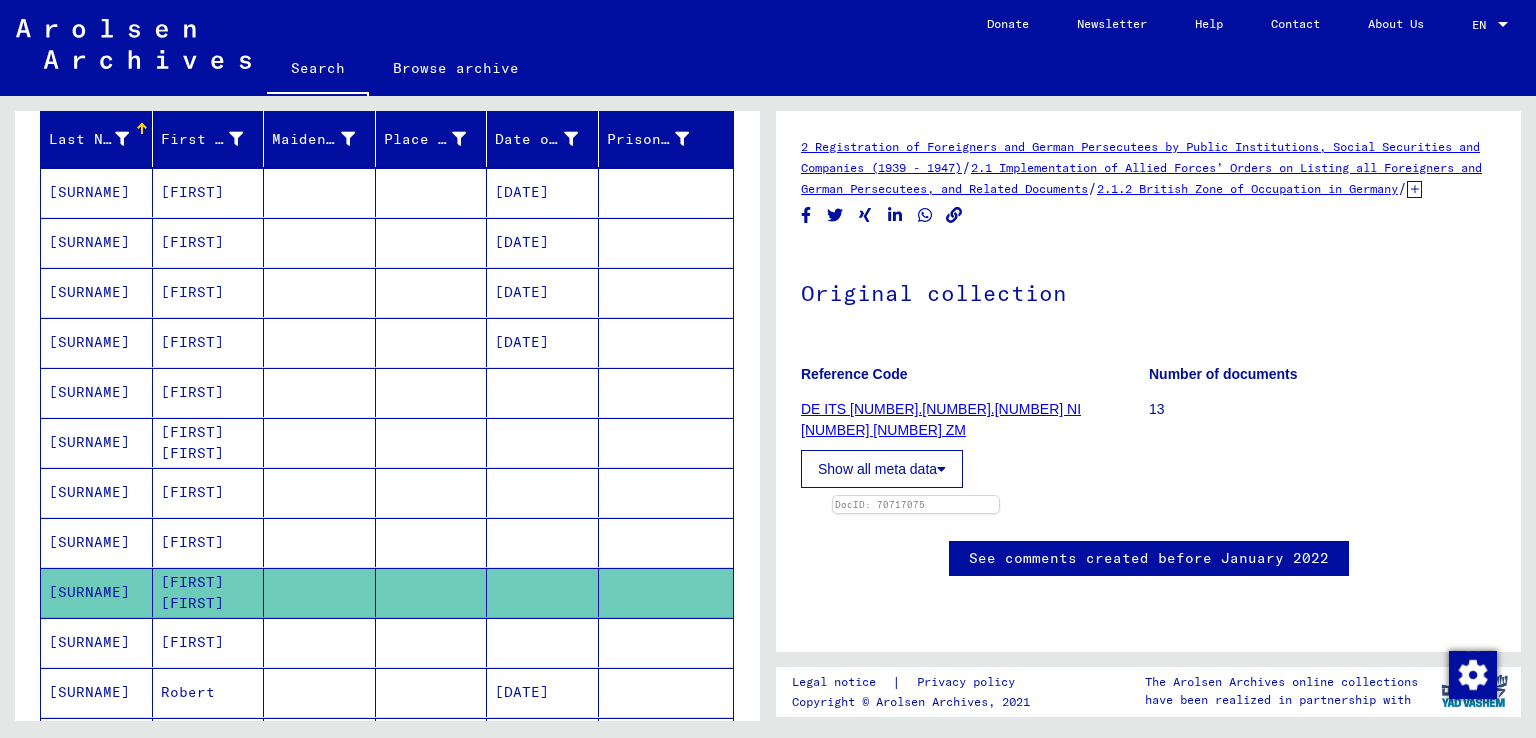 click at bounding box center (320, 192) 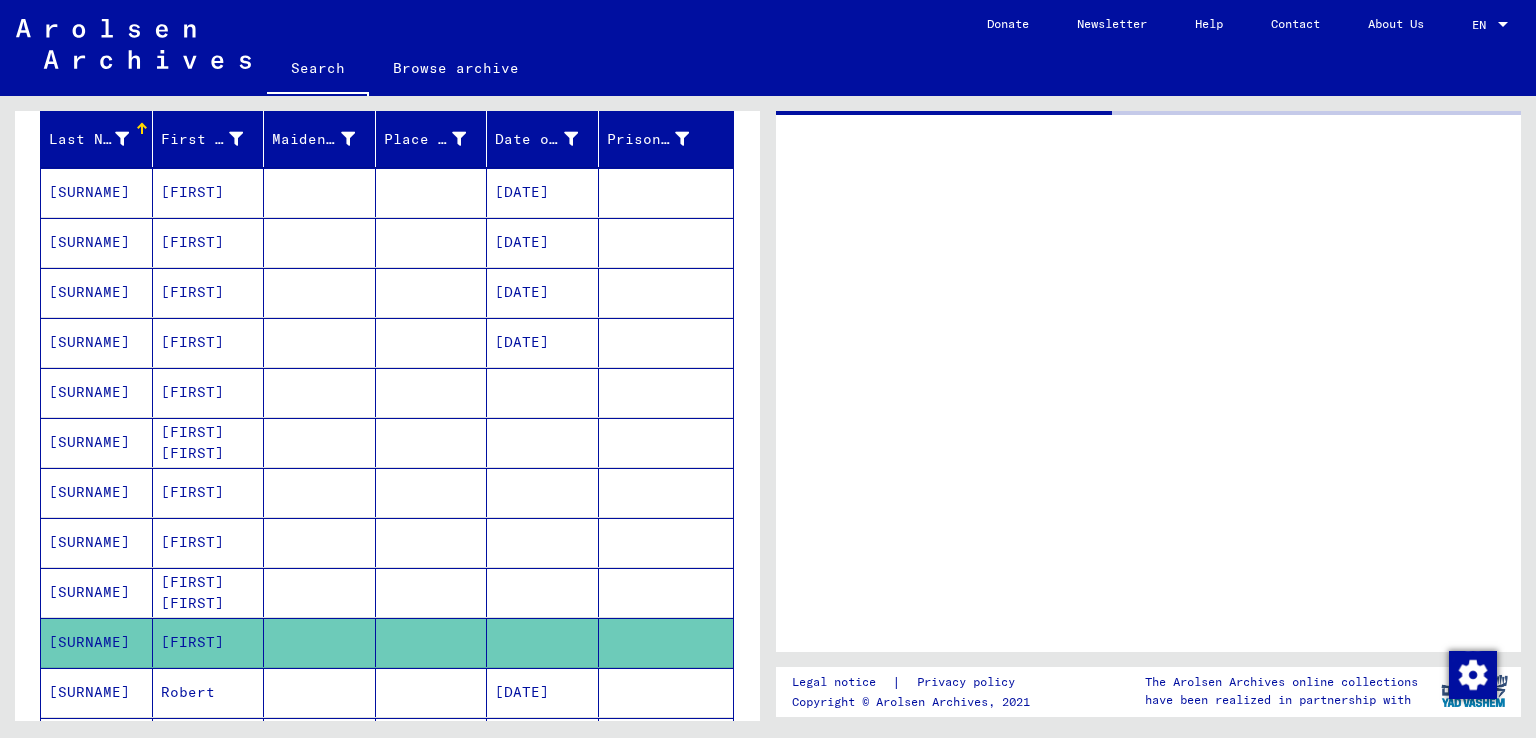 scroll, scrollTop: 0, scrollLeft: 0, axis: both 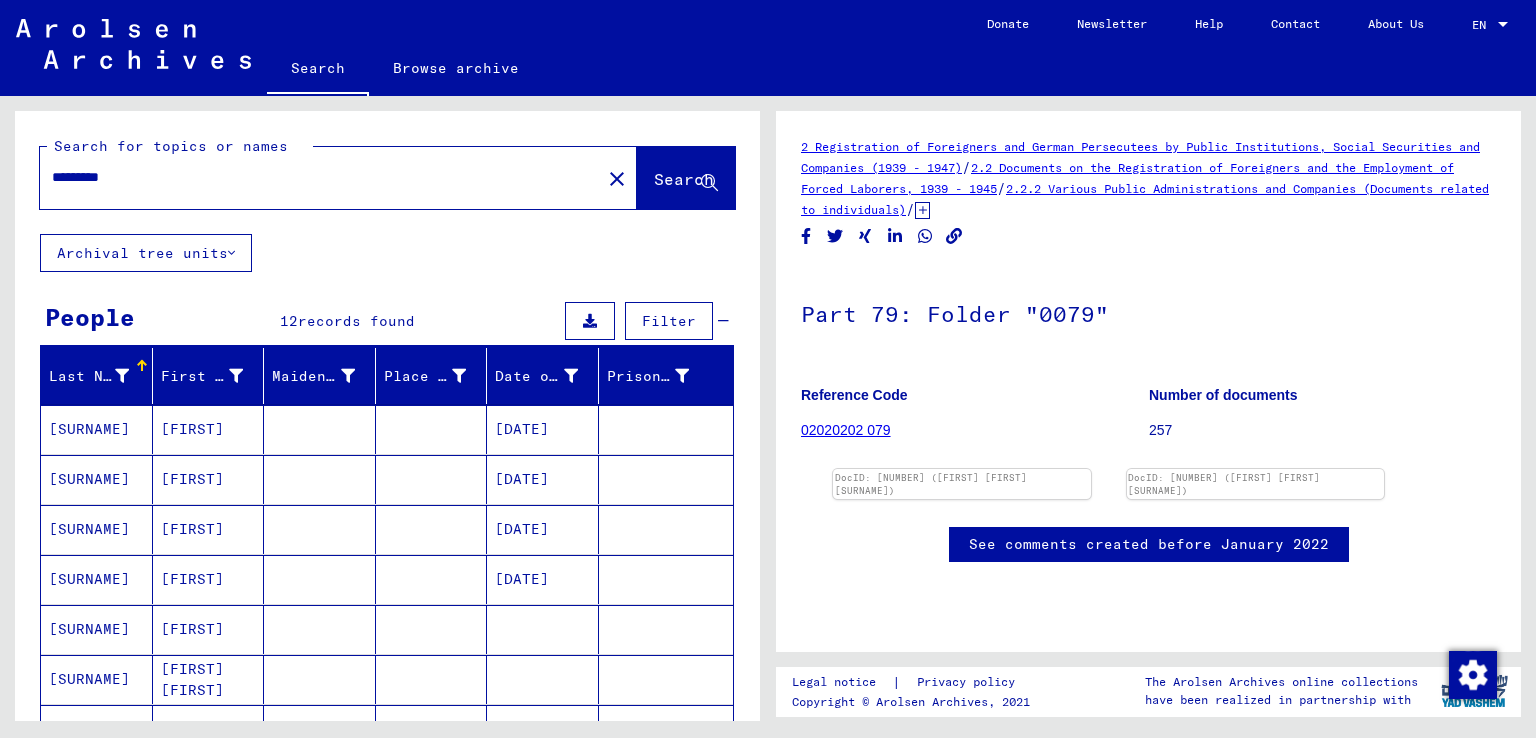 drag, startPoint x: 197, startPoint y: 181, endPoint x: 0, endPoint y: 188, distance: 197.12433 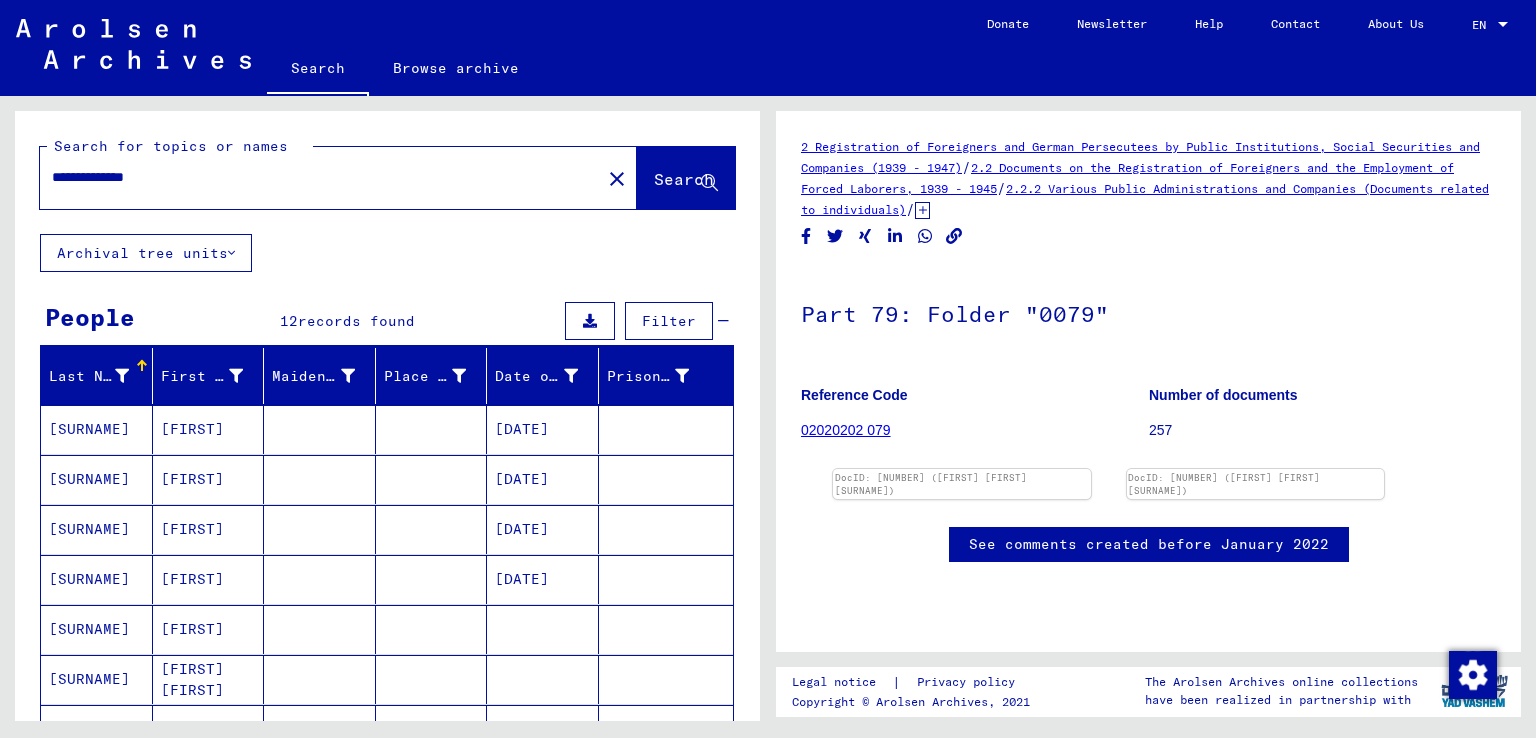 type on "**********" 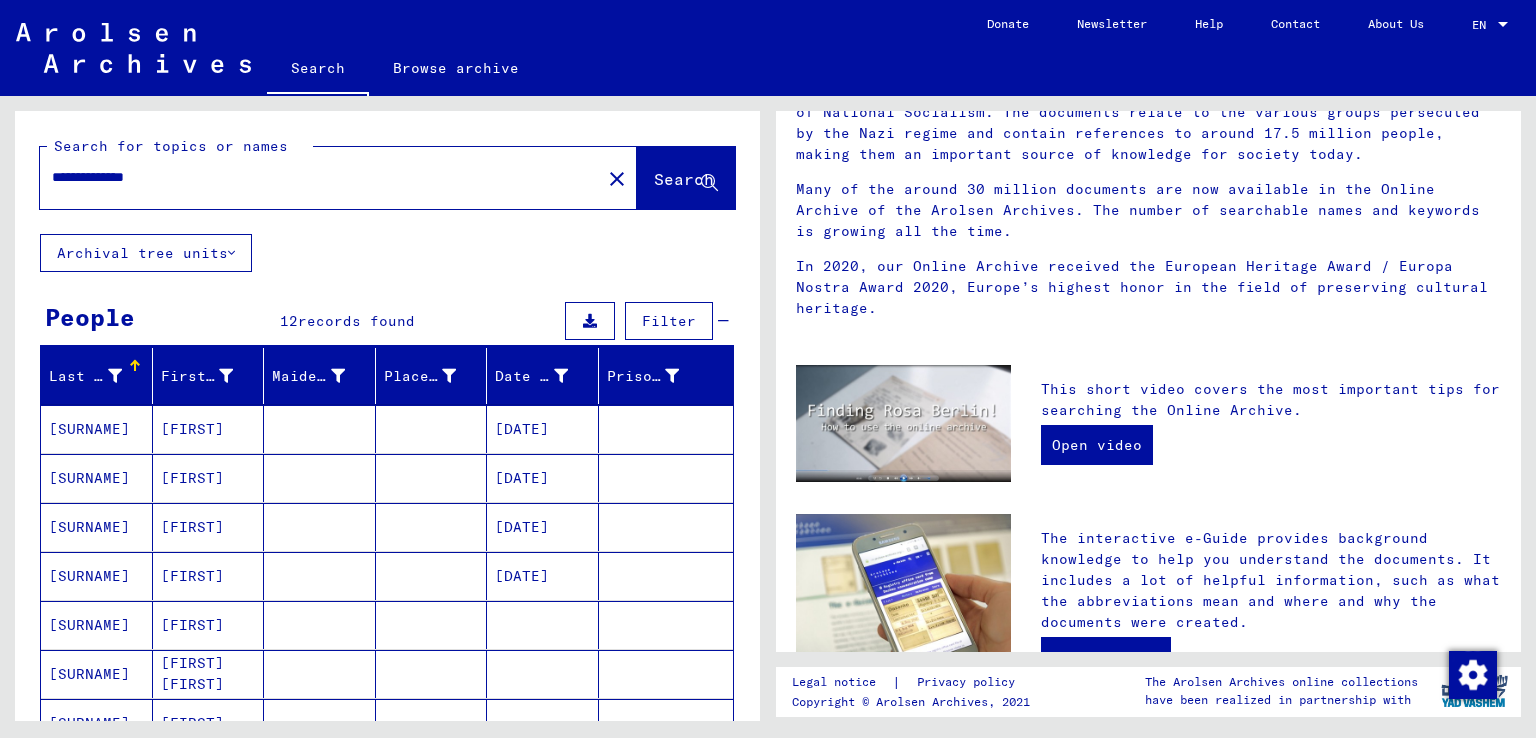 scroll, scrollTop: 0, scrollLeft: 0, axis: both 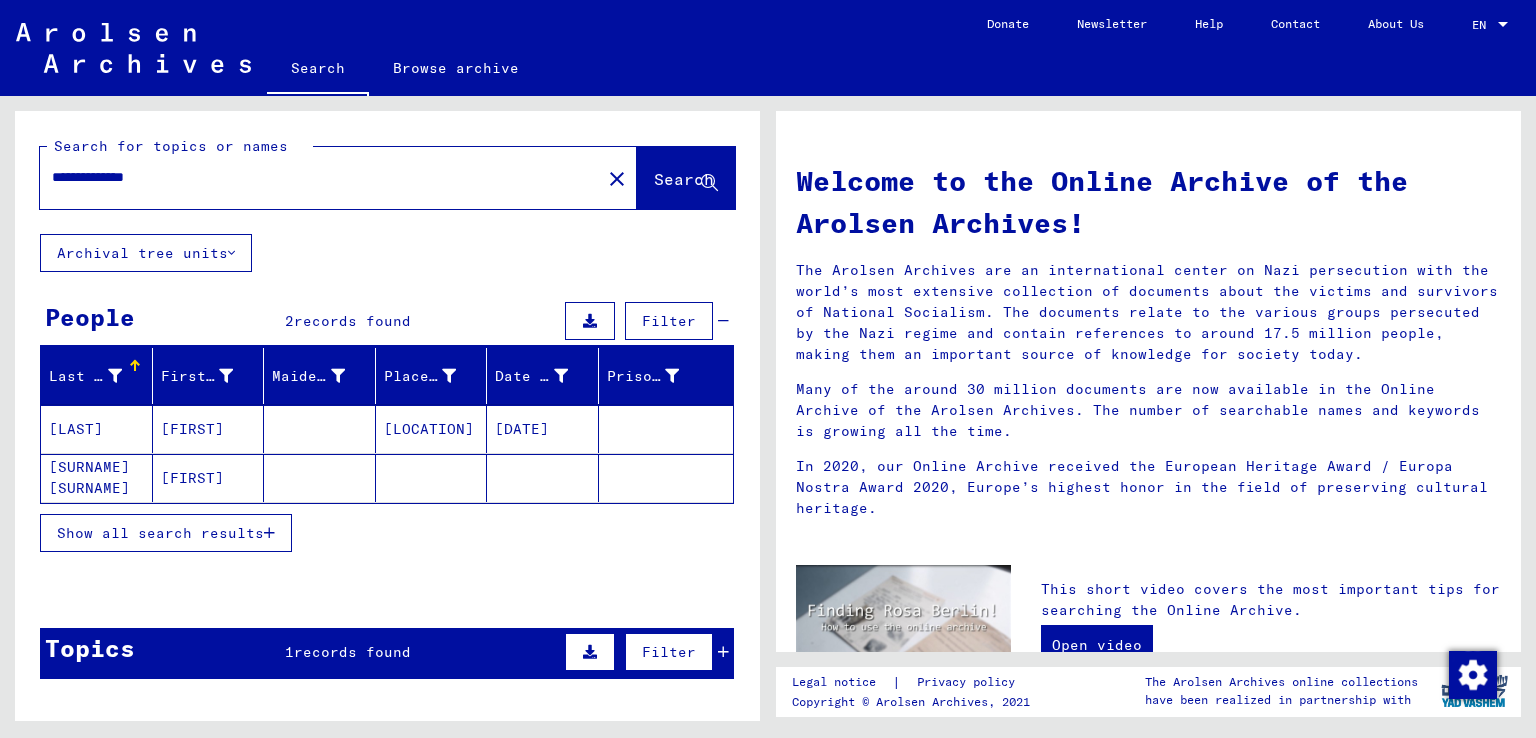 click on "[FIRST]" at bounding box center (209, 429) 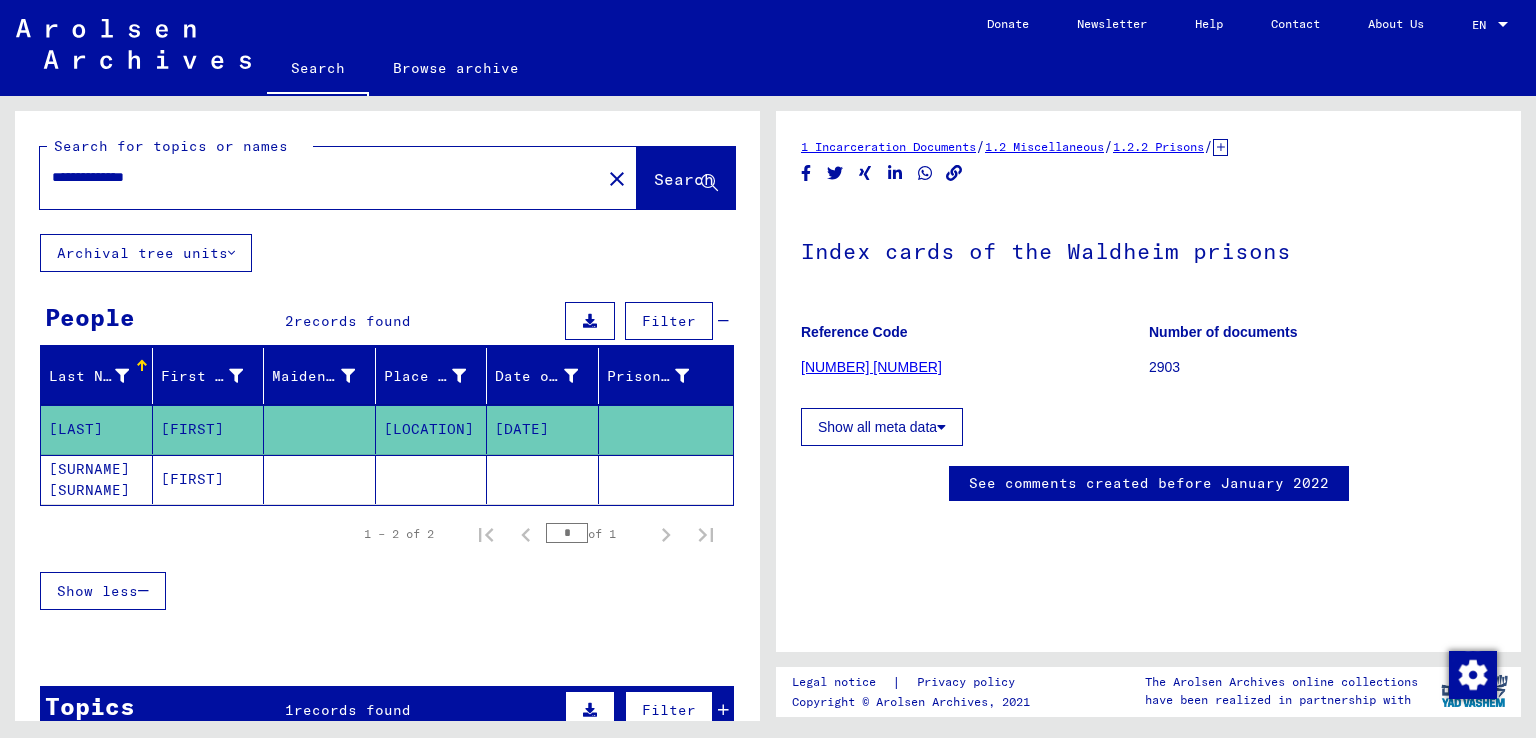 scroll, scrollTop: 0, scrollLeft: 0, axis: both 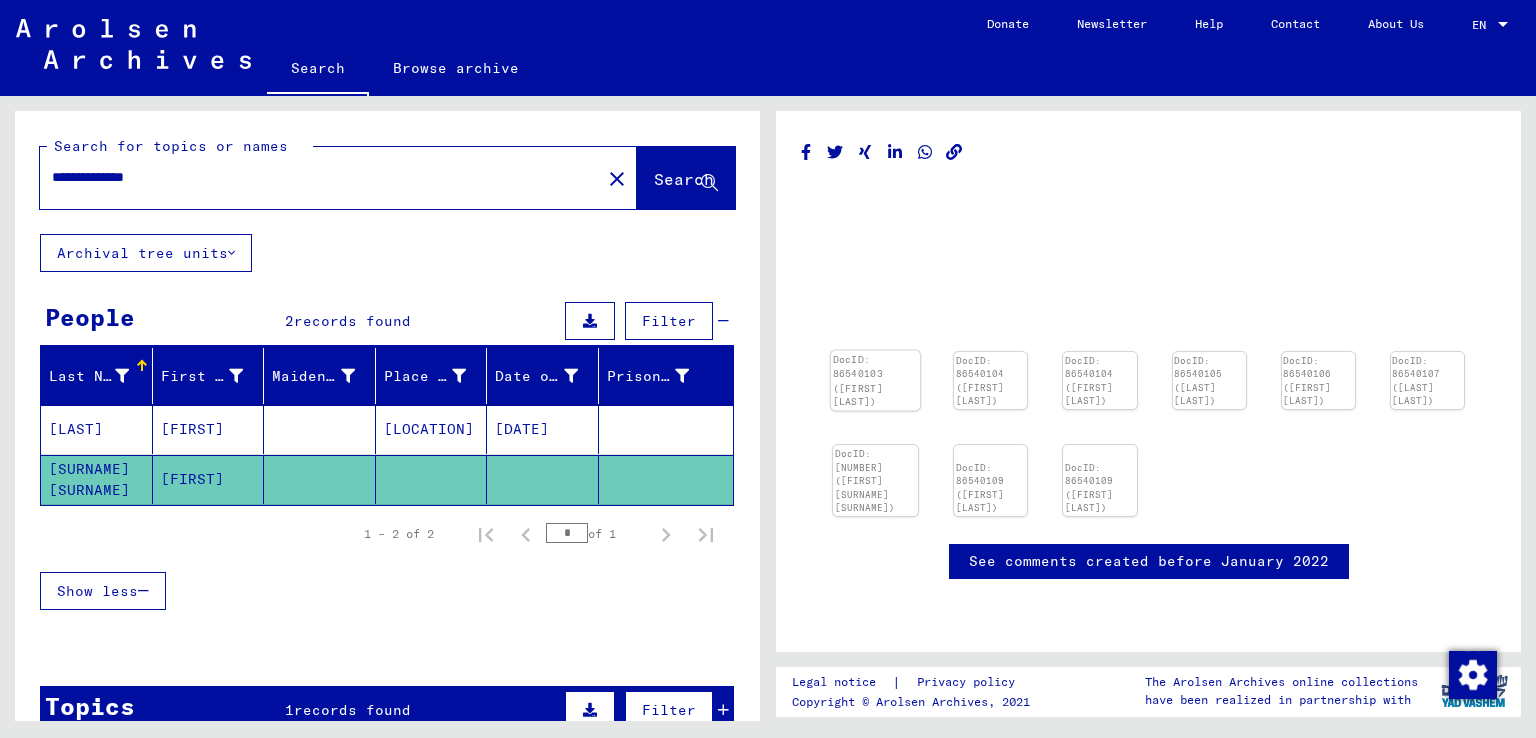 click at bounding box center (875, 351) 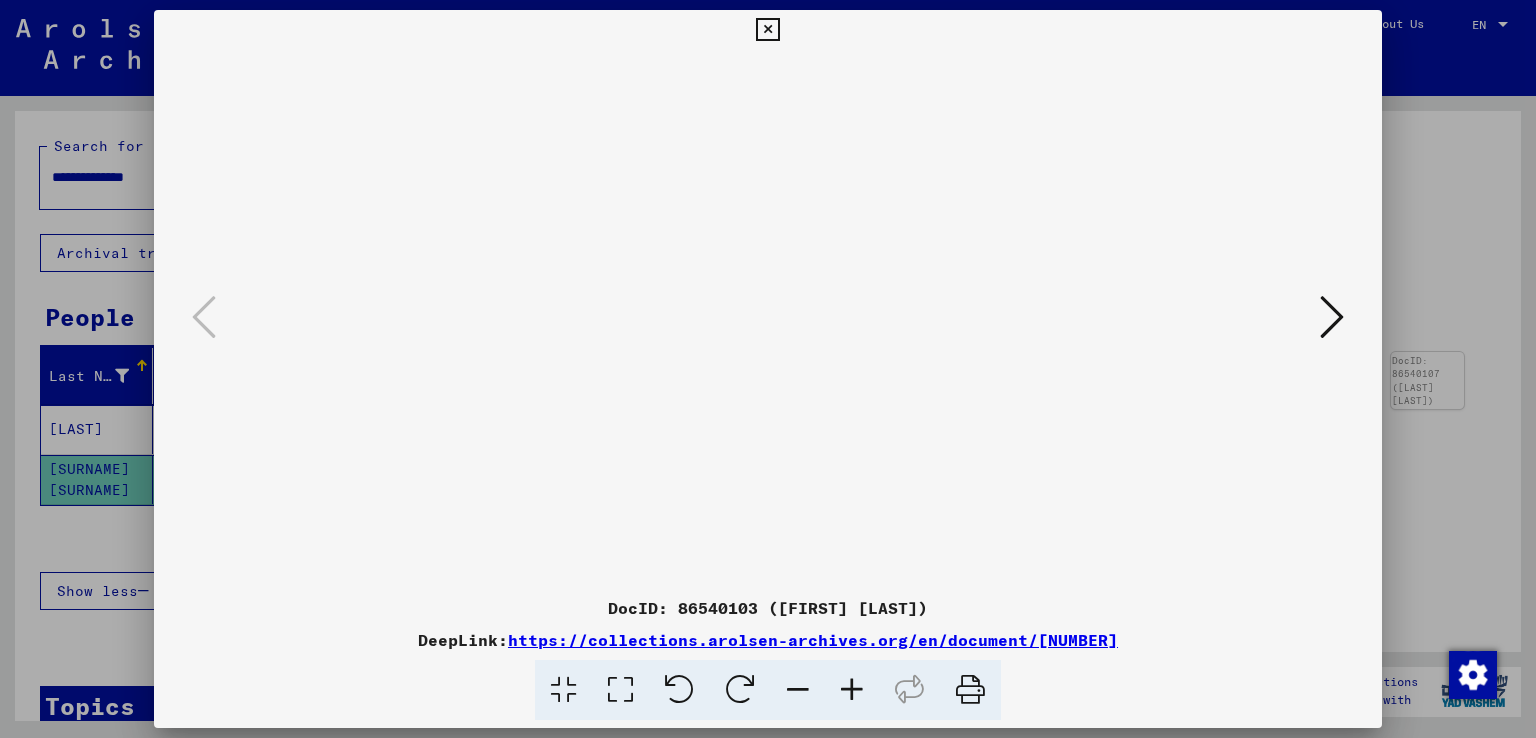 click at bounding box center [768, 319] 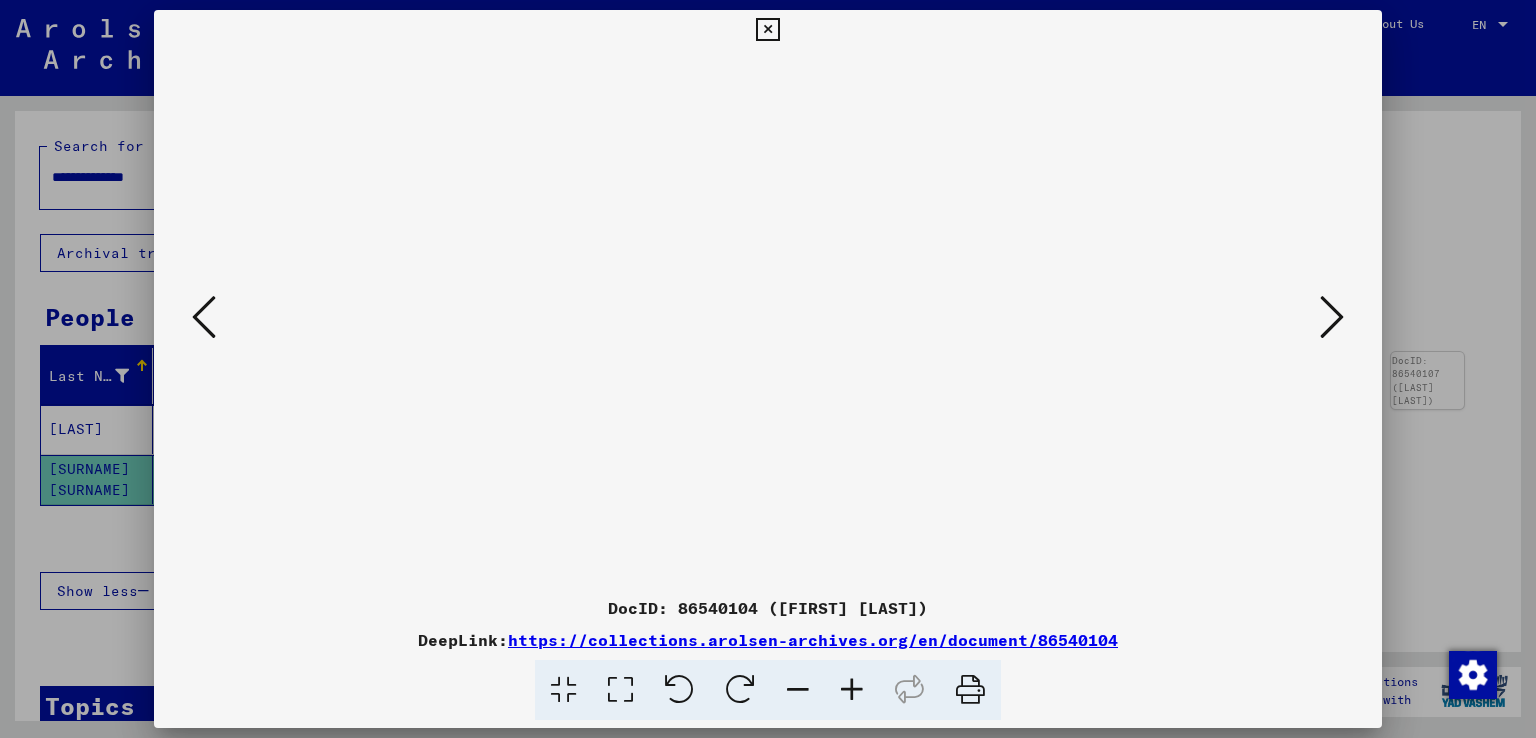 click at bounding box center [1332, 317] 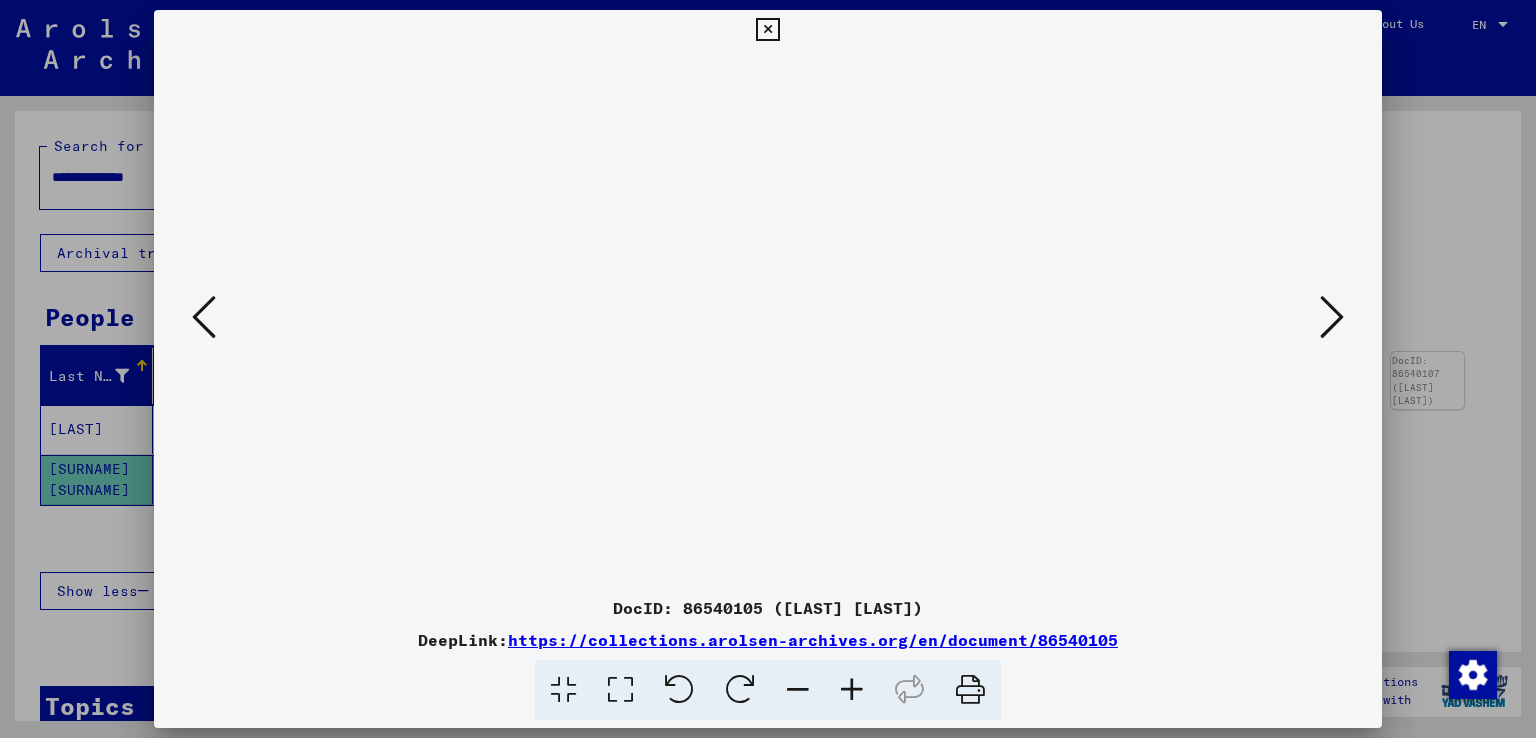 click at bounding box center [1332, 317] 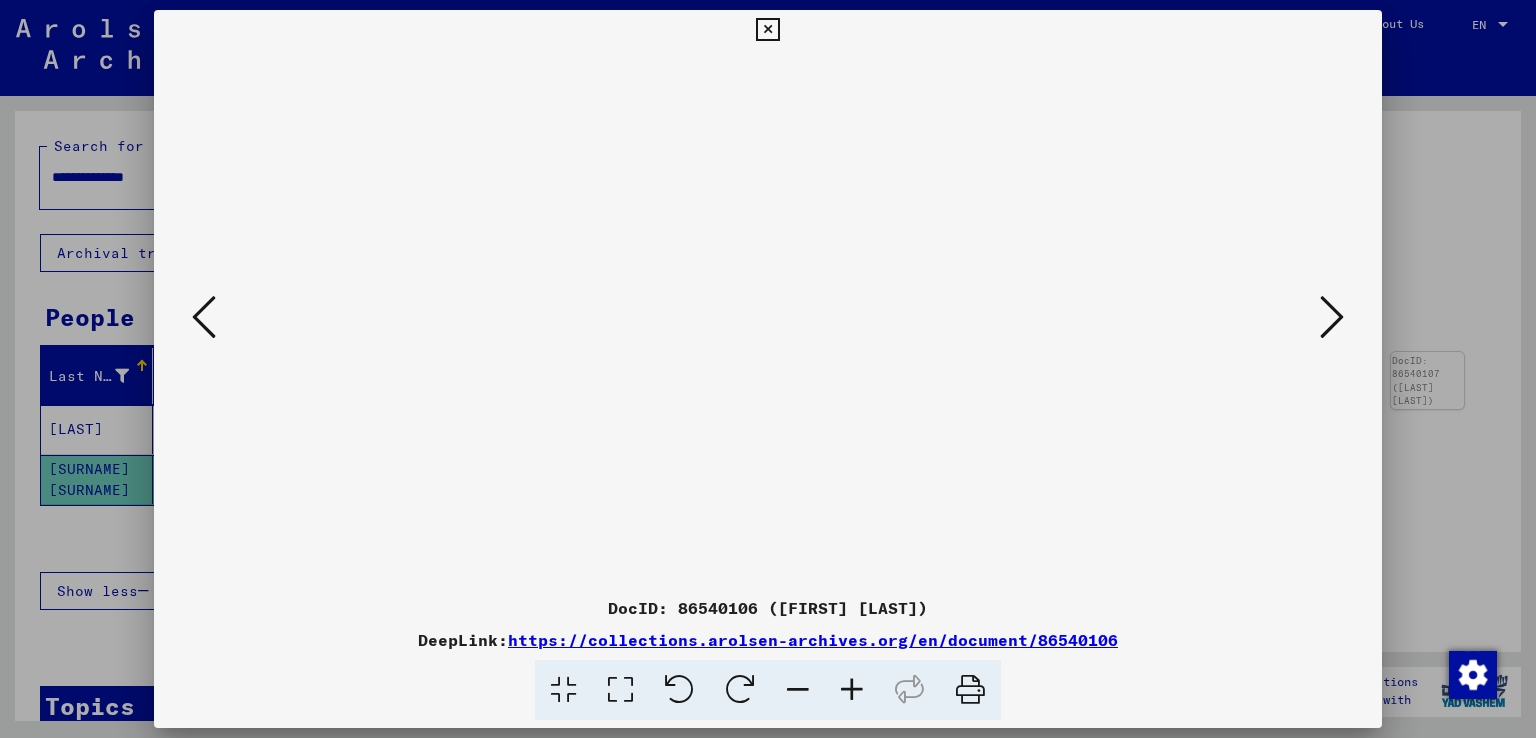 click at bounding box center (852, 690) 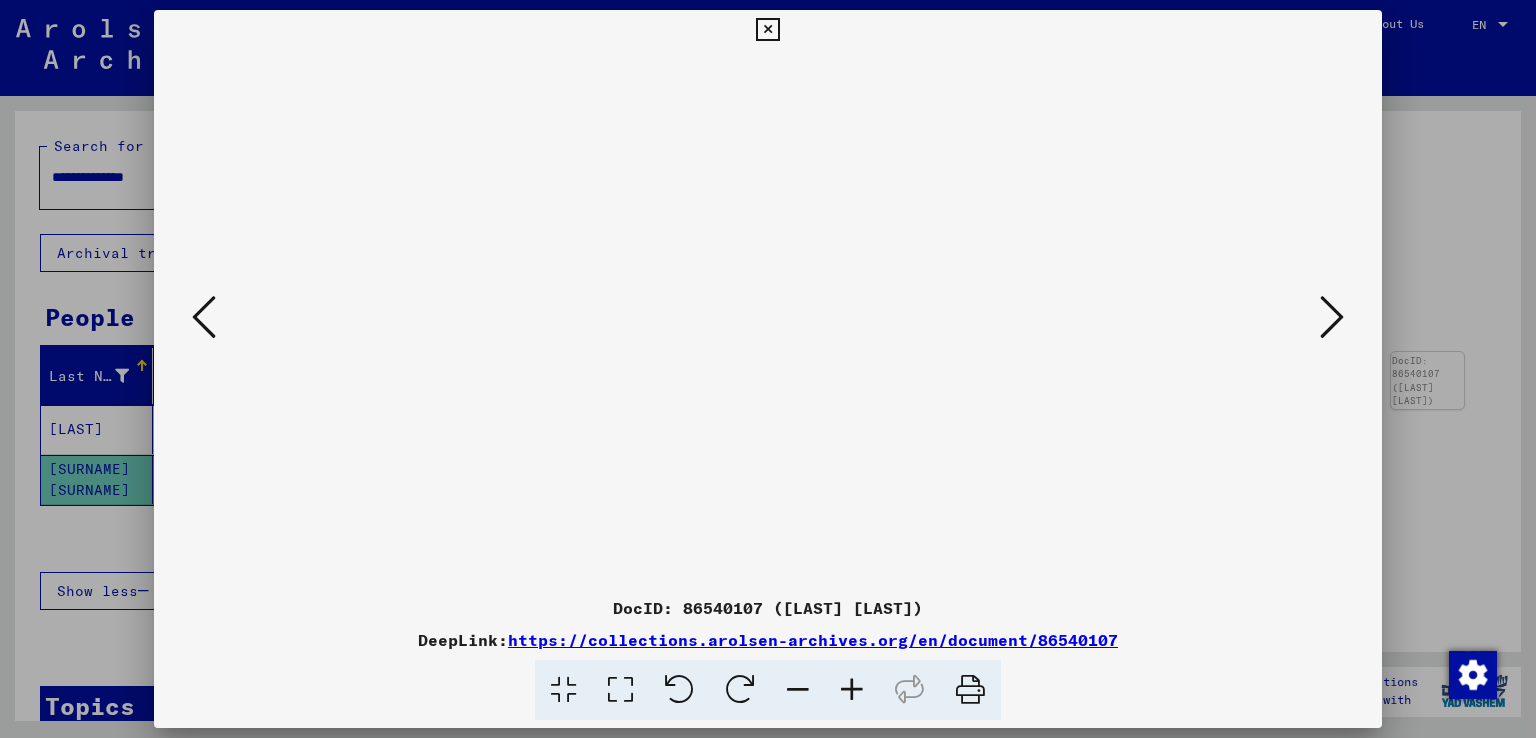 scroll, scrollTop: 0, scrollLeft: 0, axis: both 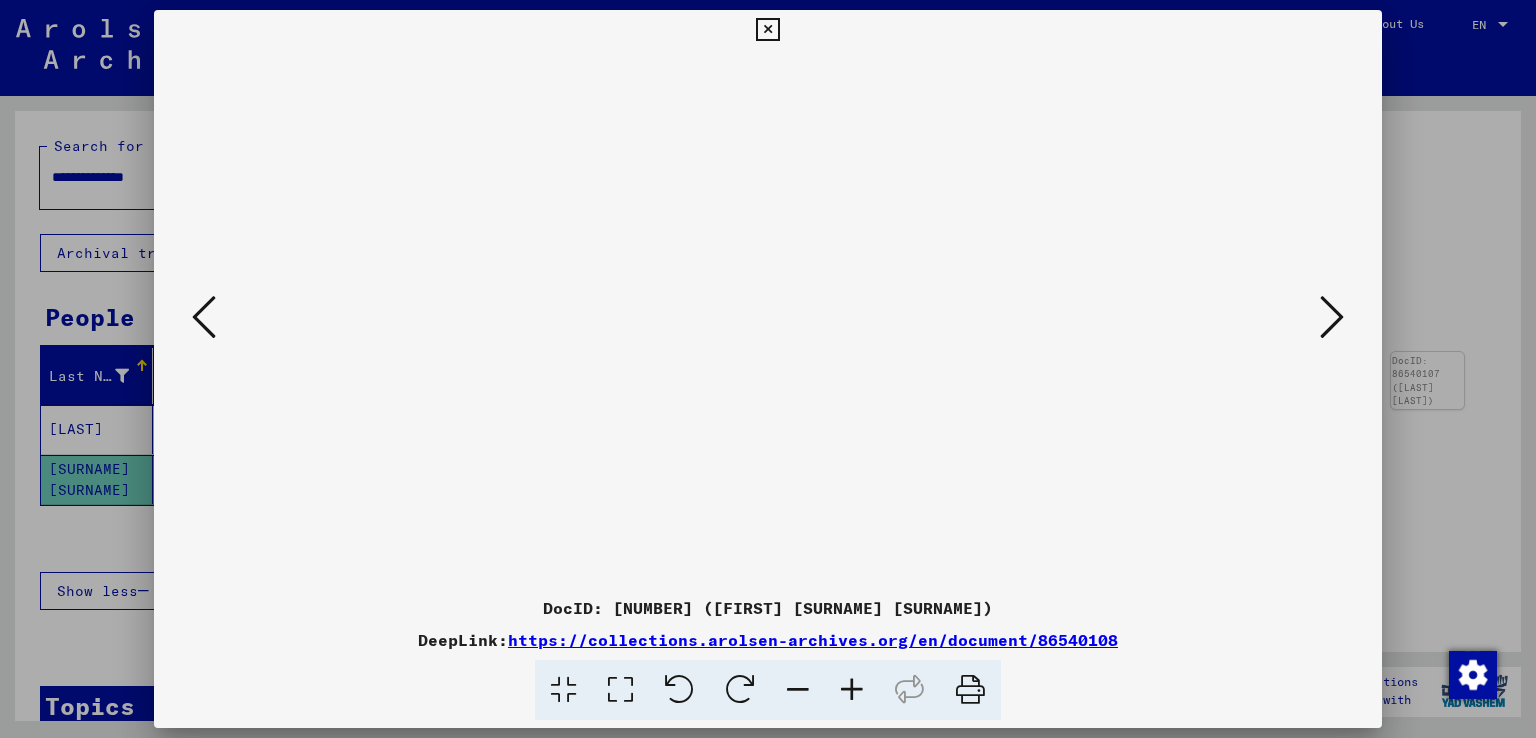 click at bounding box center [1332, 317] 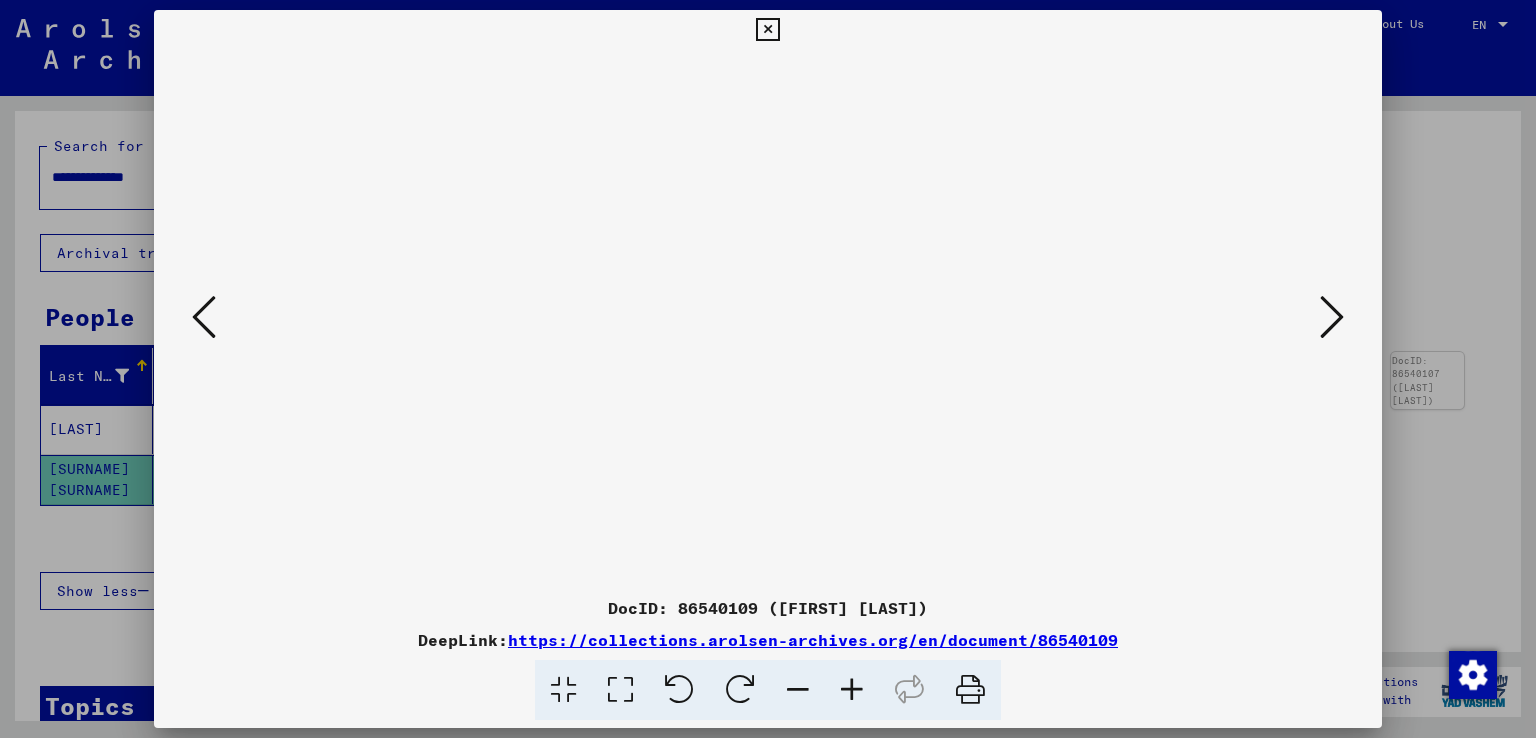 click at bounding box center [768, 319] 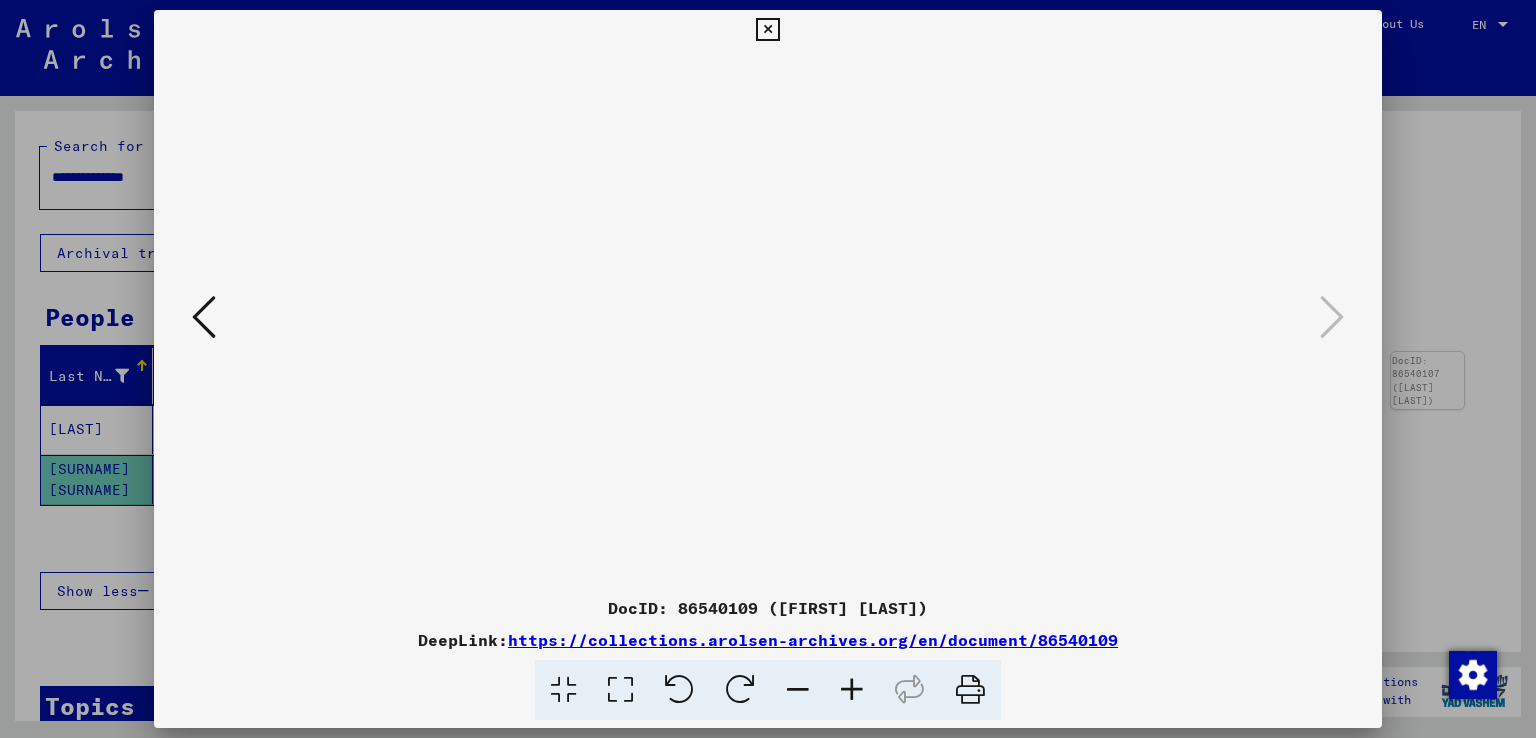 click at bounding box center [767, 30] 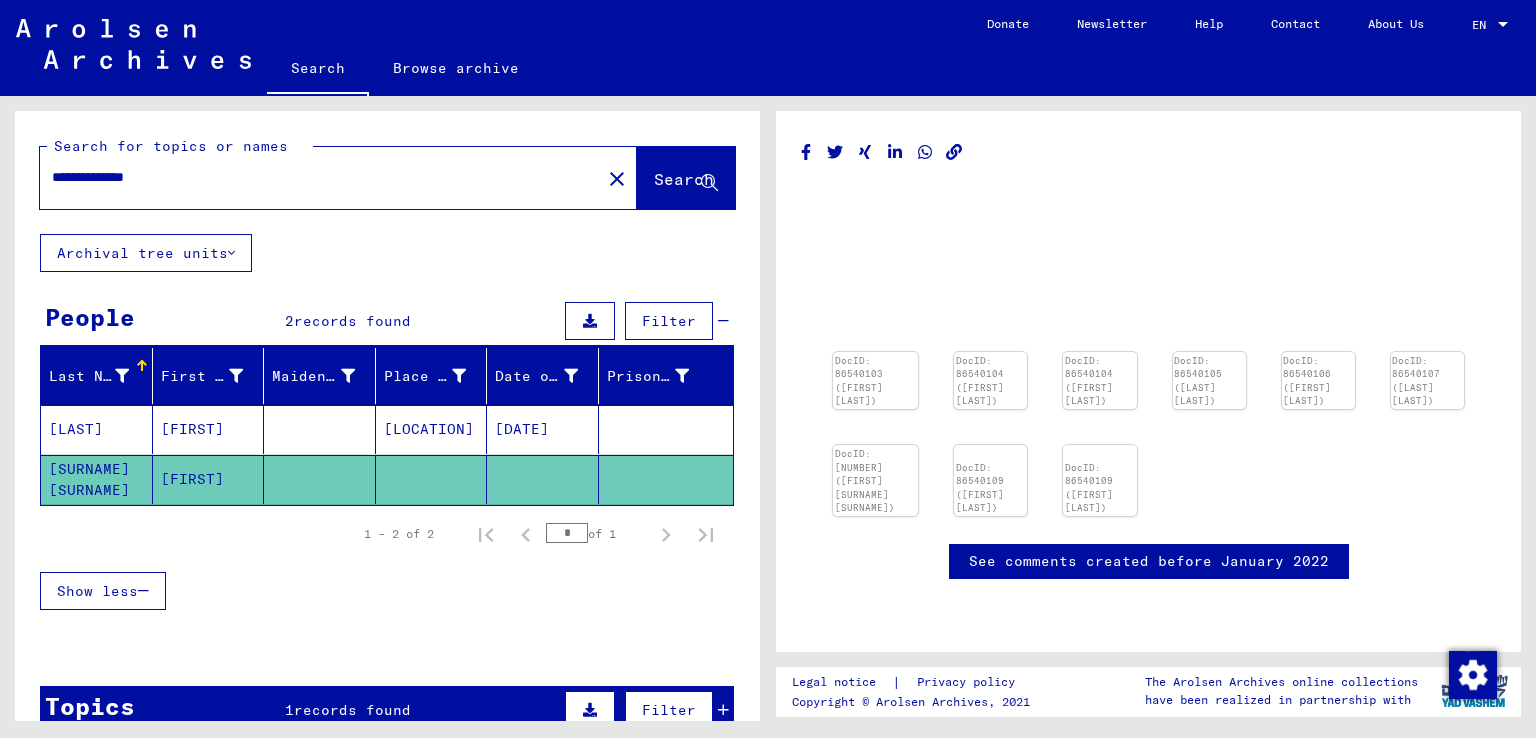 click on "Last Name" at bounding box center (97, 376) 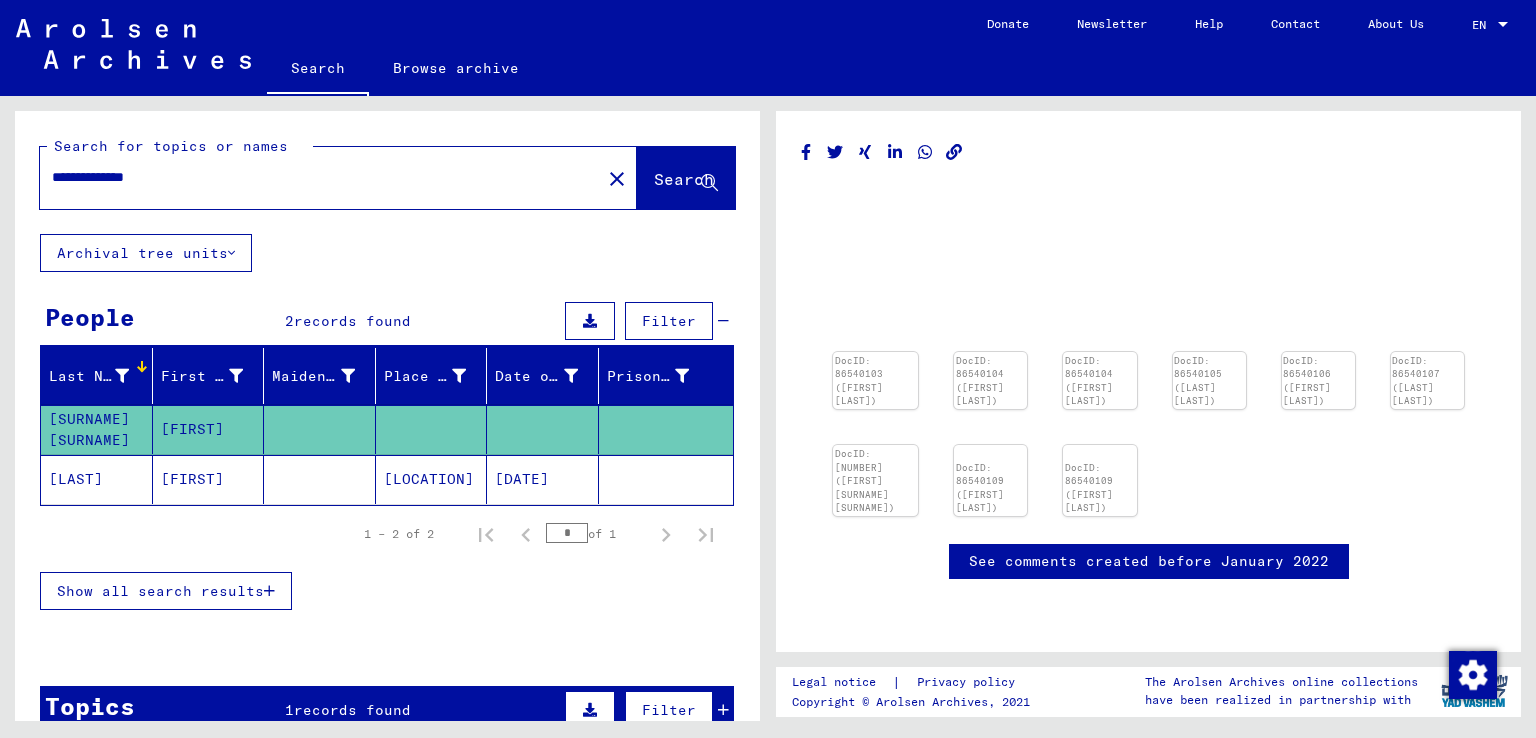 drag, startPoint x: 224, startPoint y: 184, endPoint x: 0, endPoint y: 248, distance: 232.96352 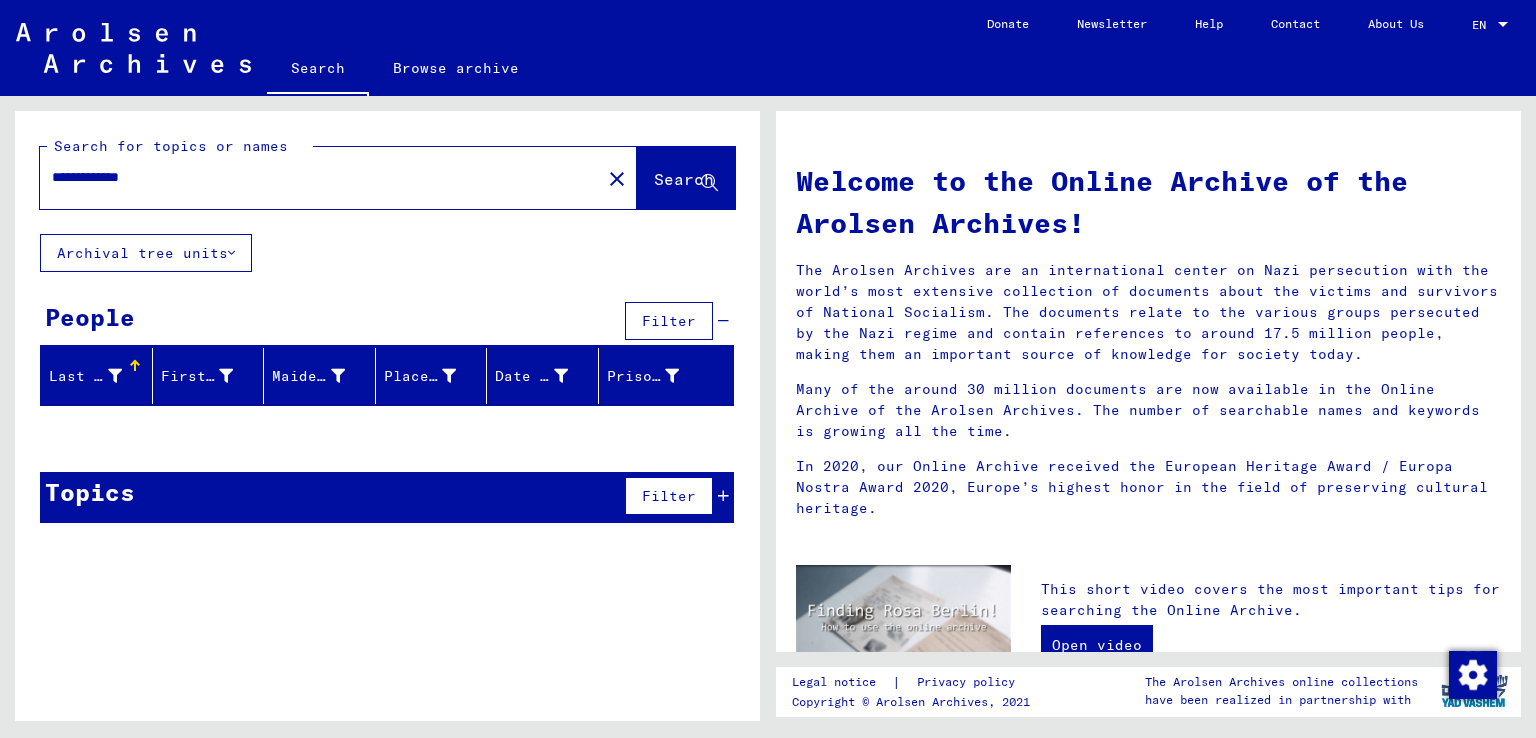 drag, startPoint x: 122, startPoint y: 180, endPoint x: 0, endPoint y: 192, distance: 122.588745 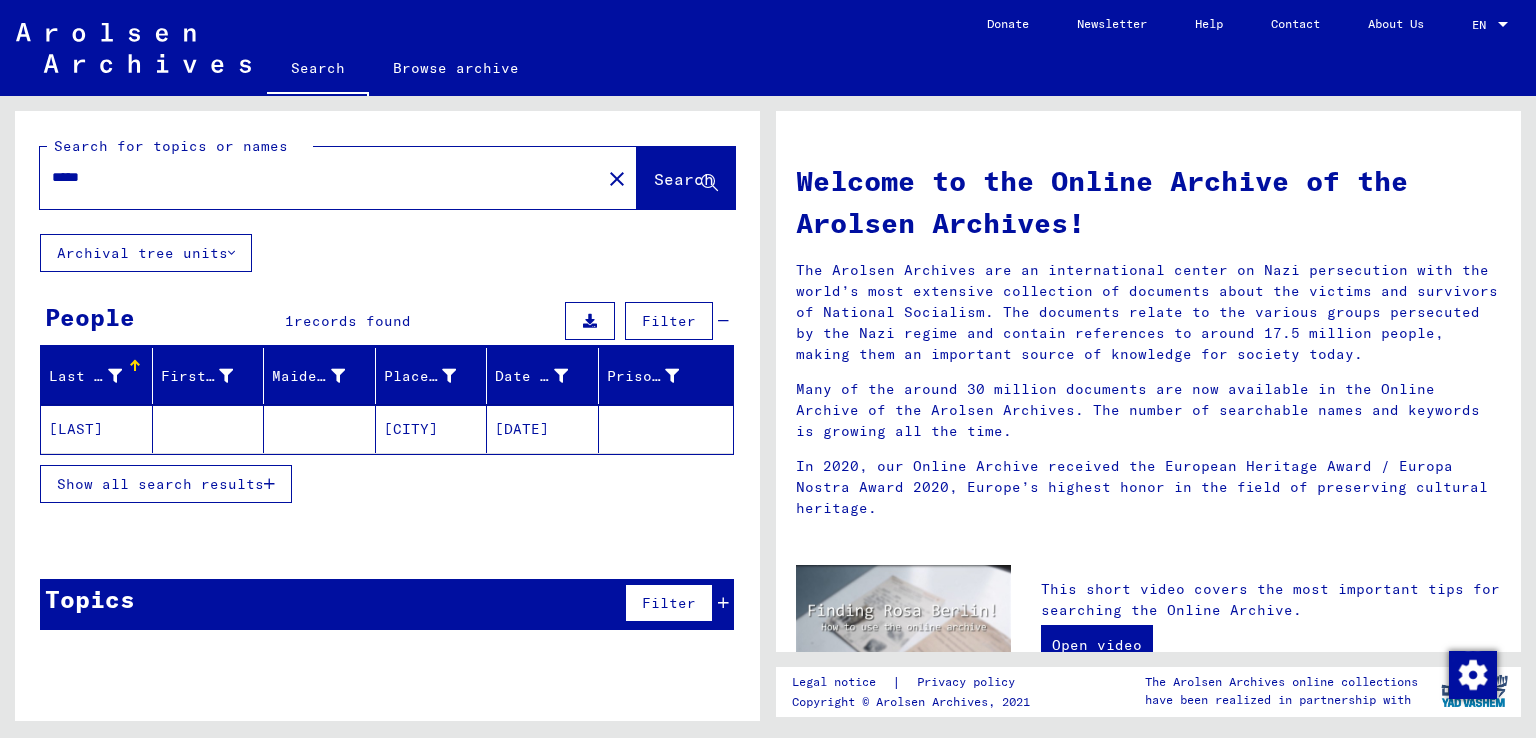 click at bounding box center (209, 429) 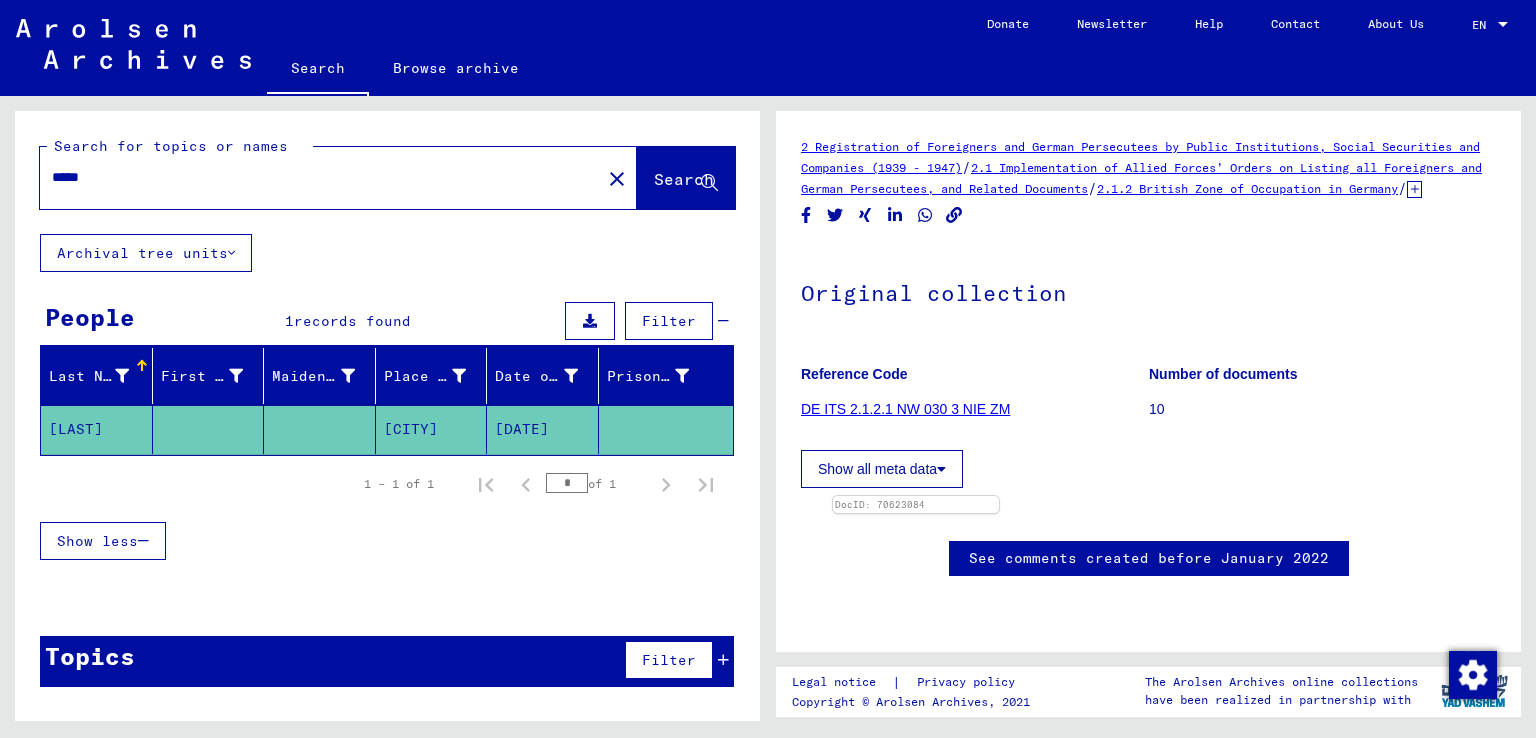 scroll, scrollTop: 0, scrollLeft: 0, axis: both 